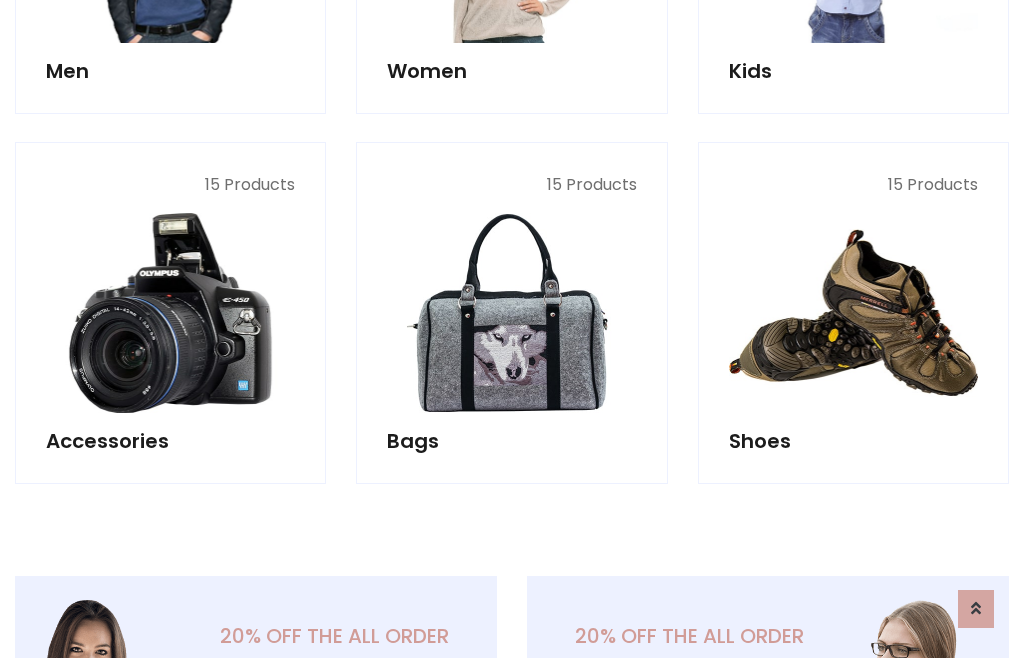 scroll, scrollTop: 853, scrollLeft: 0, axis: vertical 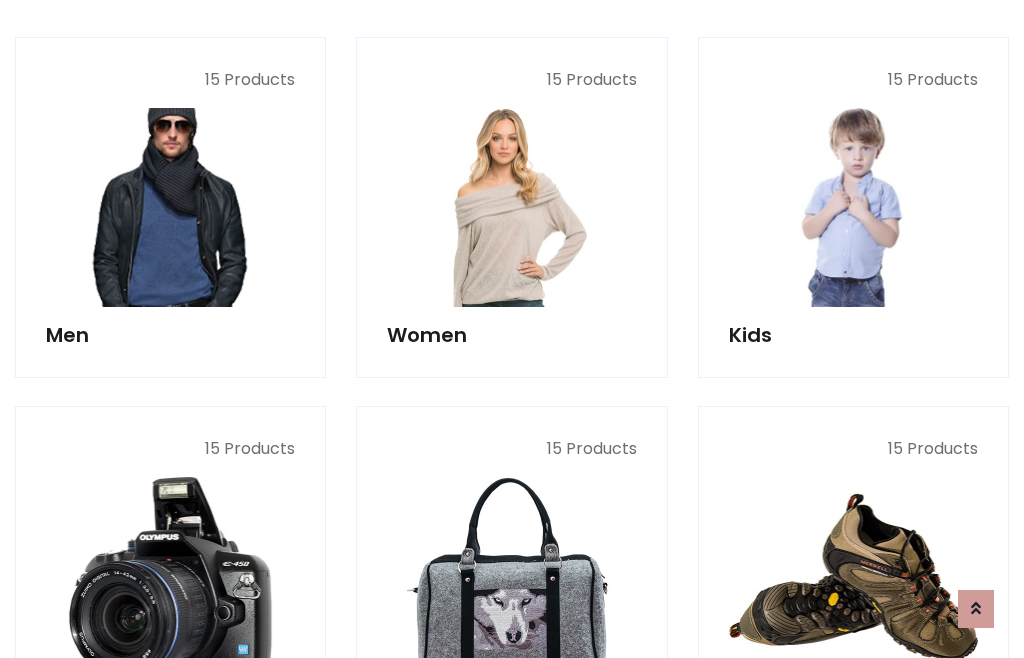 click at bounding box center (170, 207) 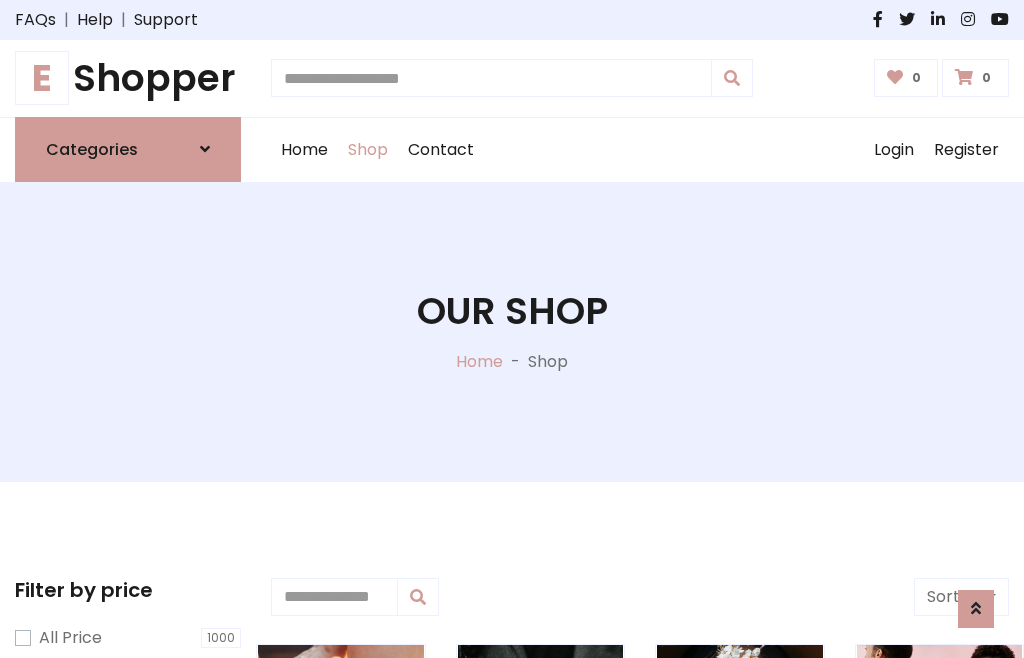 scroll, scrollTop: 807, scrollLeft: 0, axis: vertical 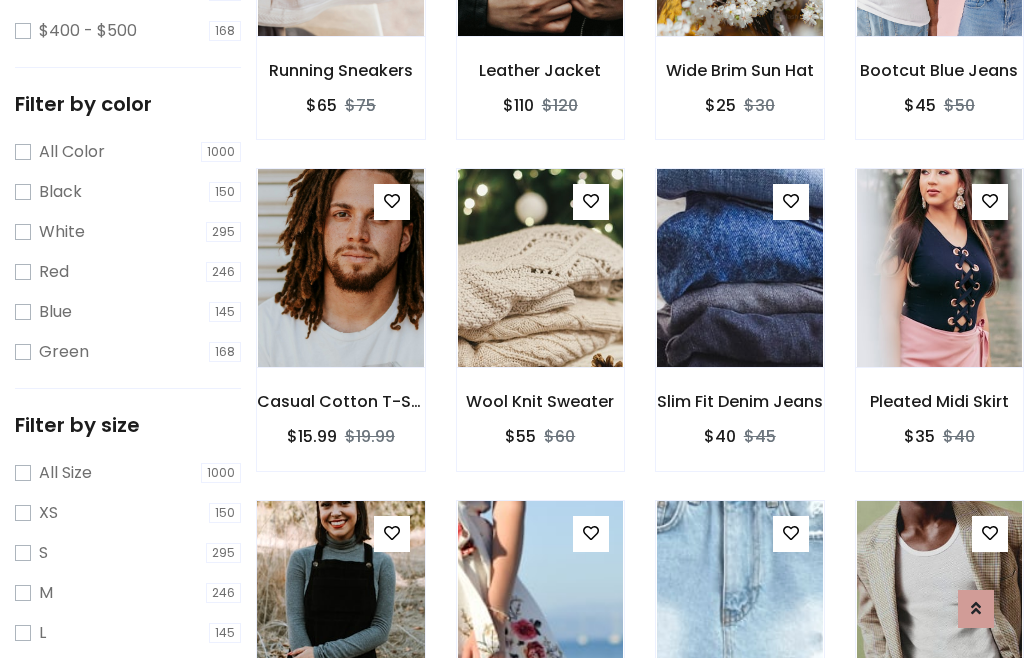 click at bounding box center (340, 600) 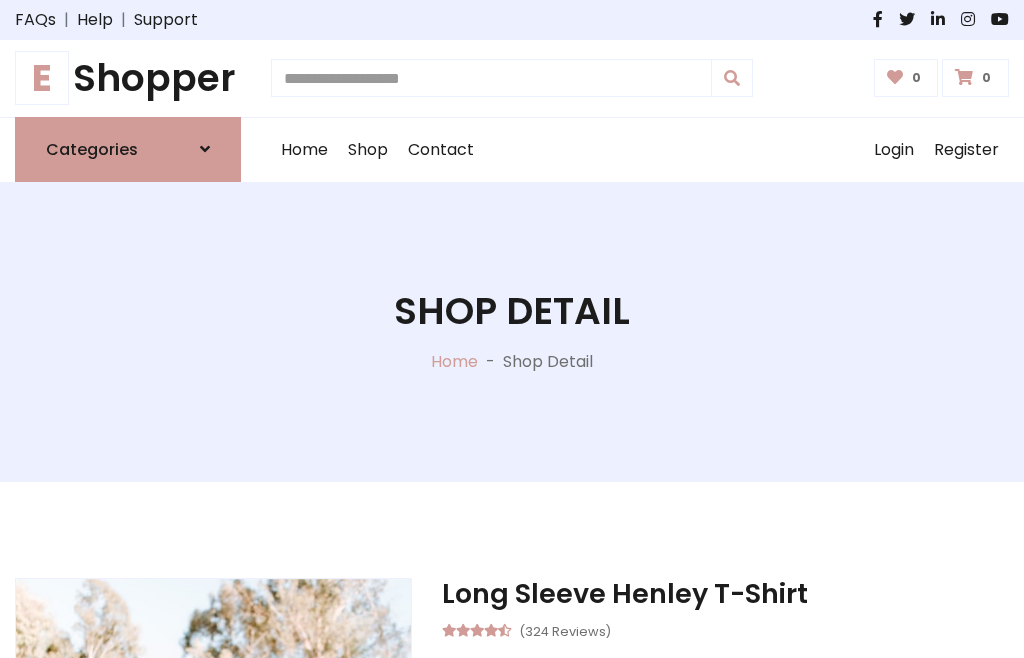 click on "M" at bounding box center [650, 774] 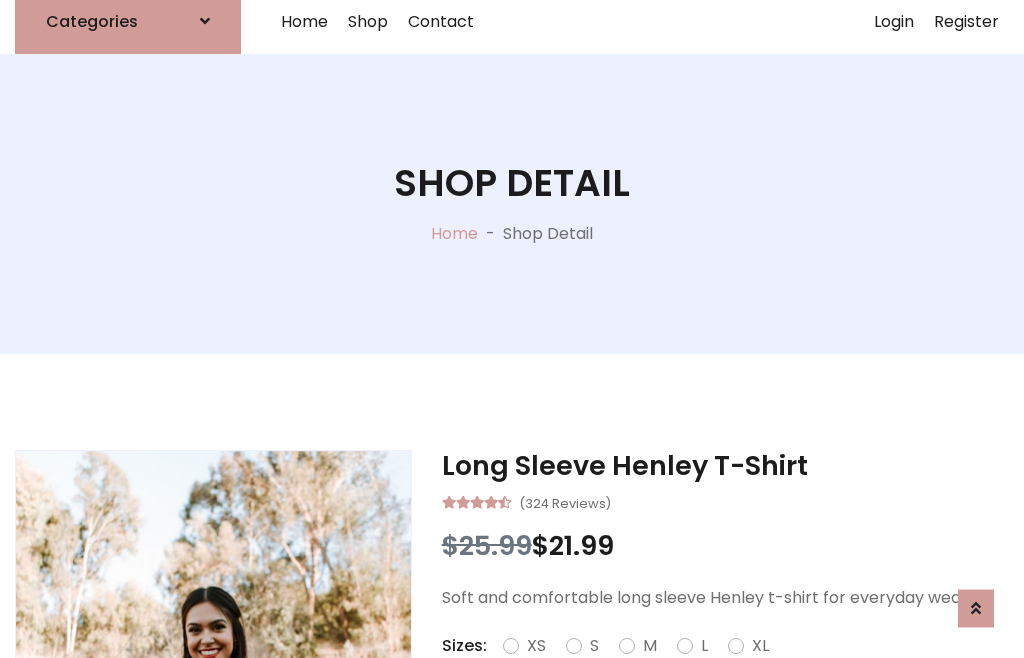 click on "Red" at bounding box center (732, 670) 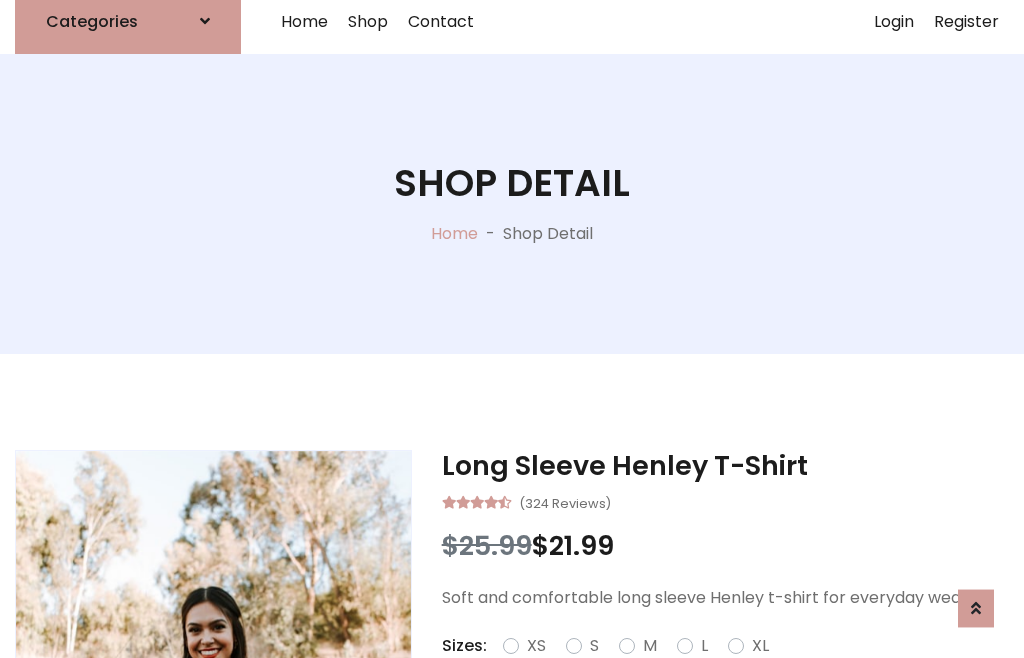 scroll, scrollTop: 152, scrollLeft: 0, axis: vertical 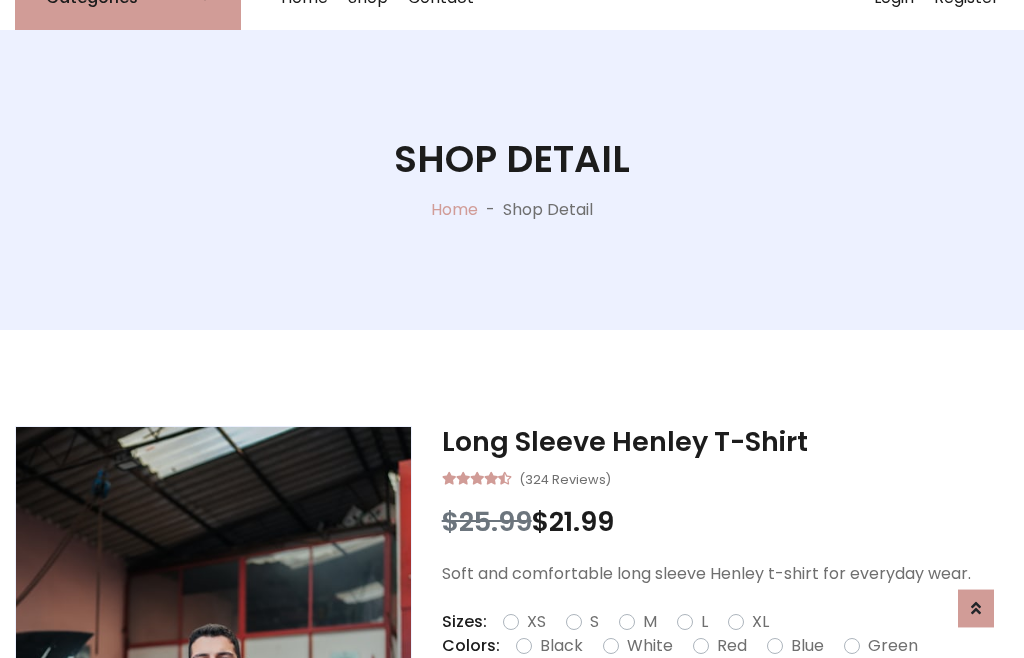 click on "Add To Cart" at bounding box center [663, 709] 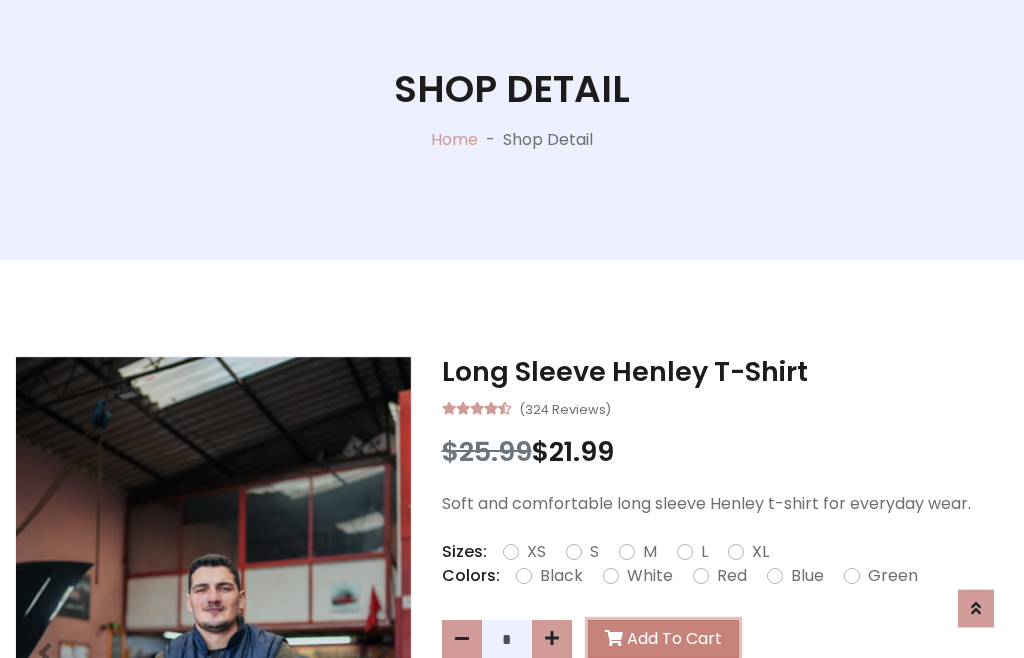 scroll, scrollTop: 0, scrollLeft: 0, axis: both 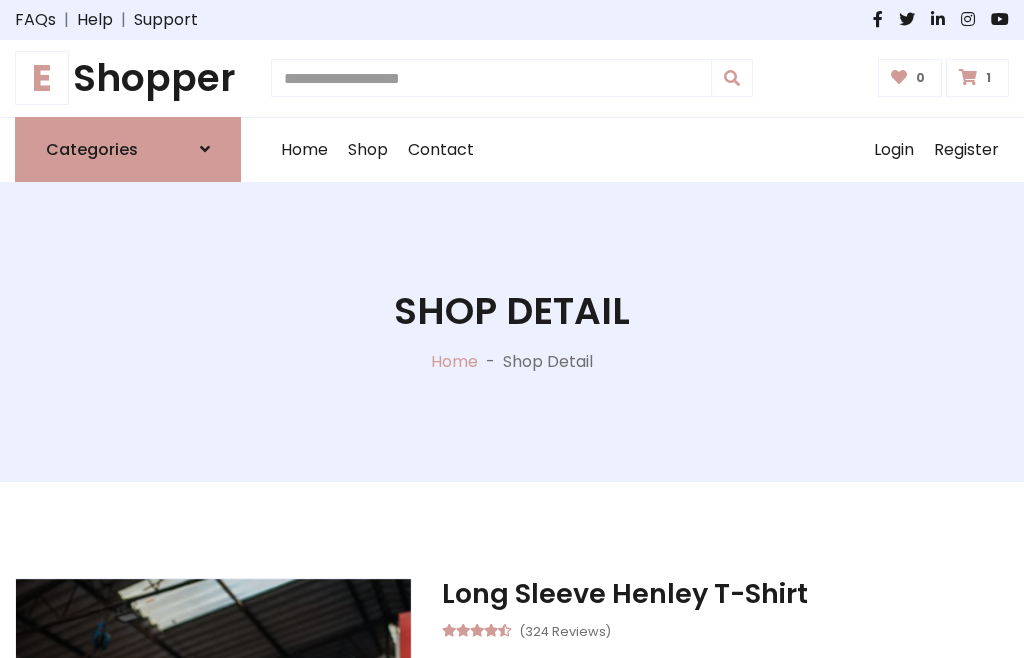 click at bounding box center (968, 77) 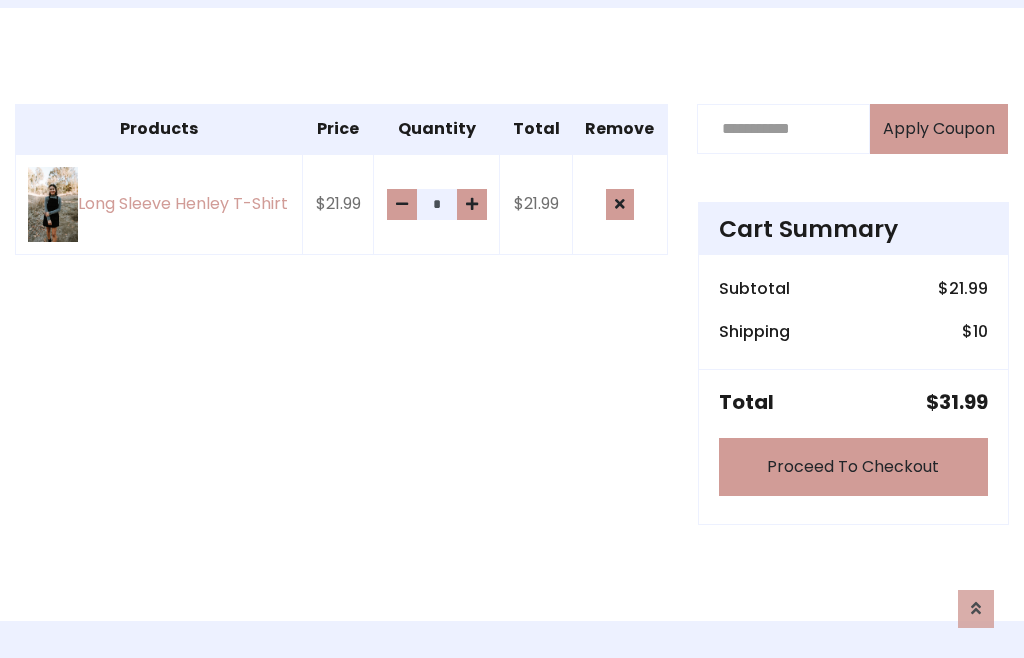 scroll, scrollTop: 474, scrollLeft: 0, axis: vertical 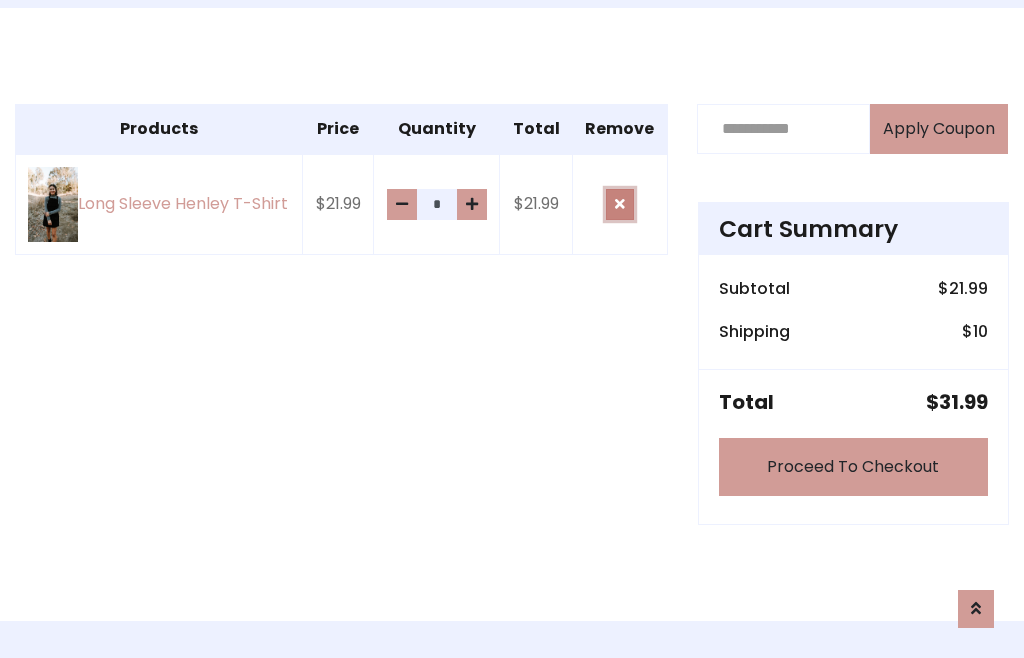 click at bounding box center (620, 204) 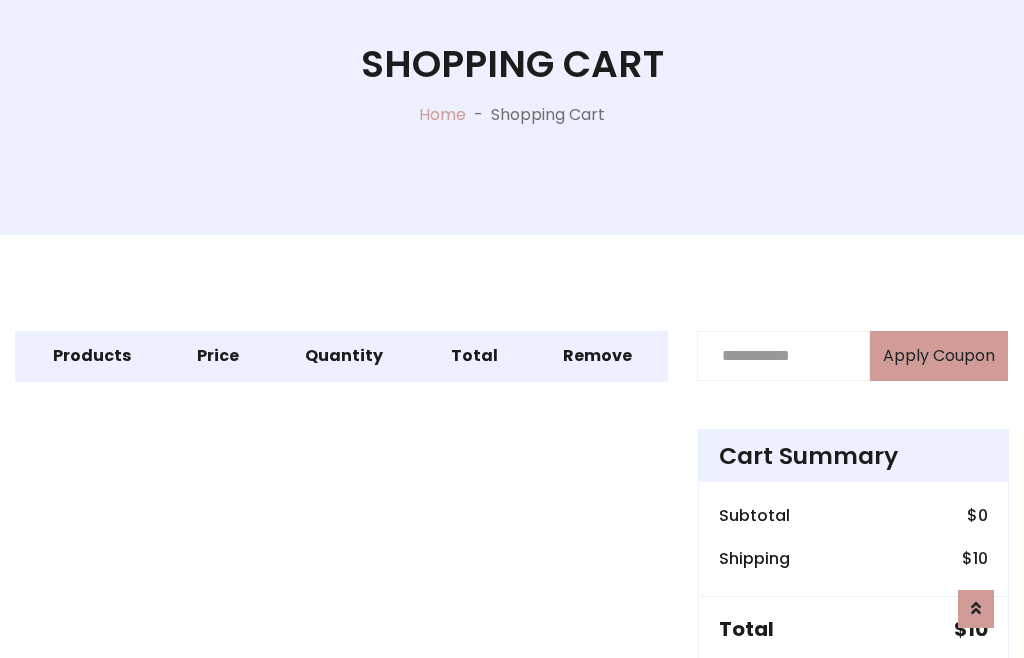 click on "Proceed To Checkout" at bounding box center [853, 694] 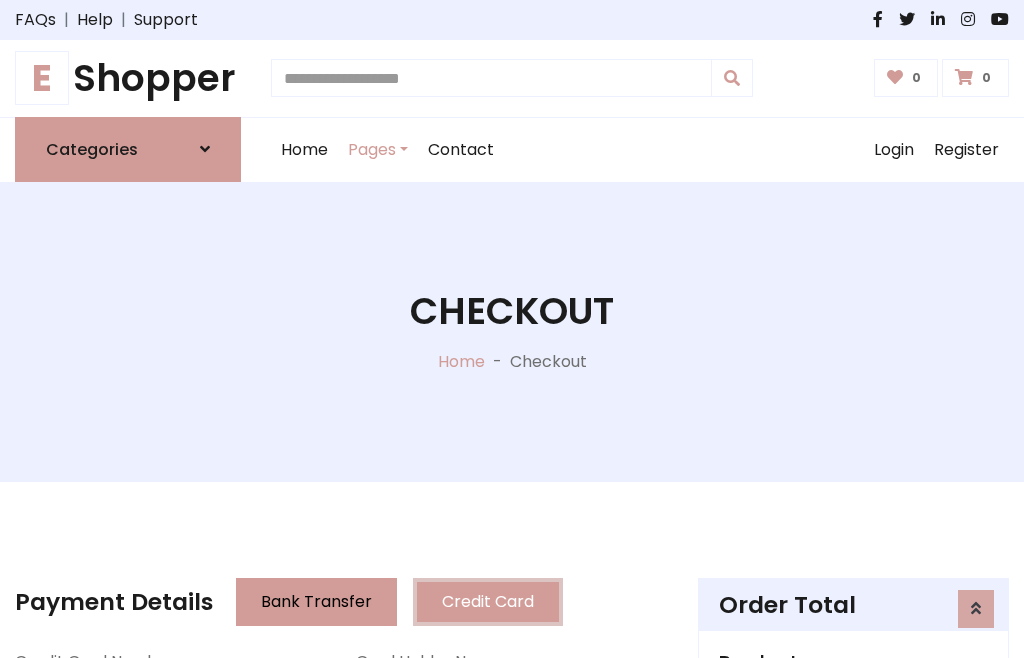 scroll, scrollTop: 137, scrollLeft: 0, axis: vertical 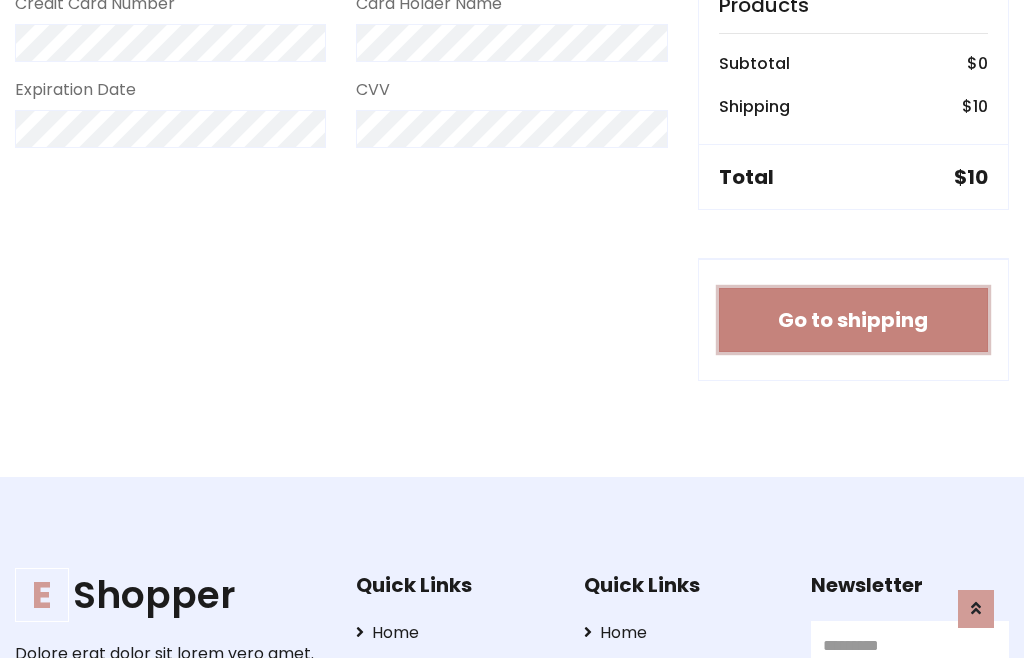 click on "Go to shipping" at bounding box center [853, 320] 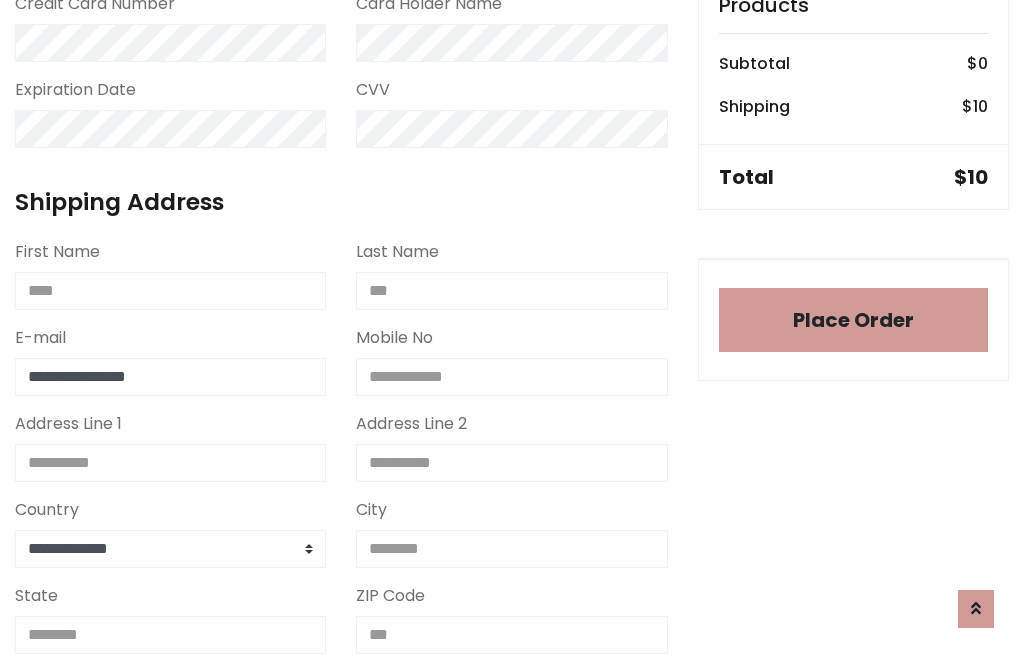 type on "**********" 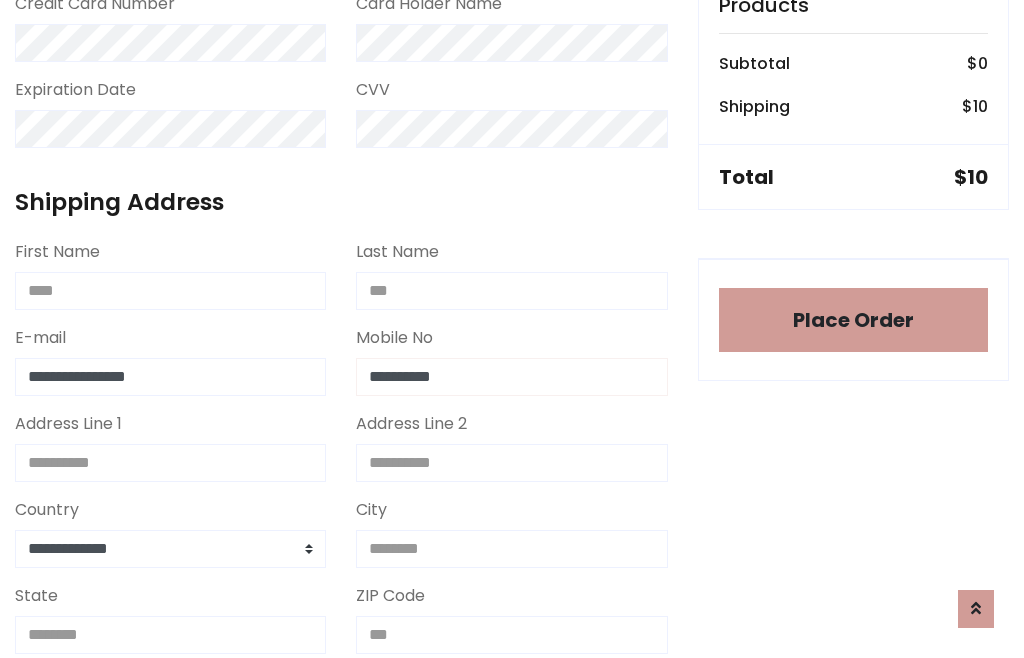 type on "**********" 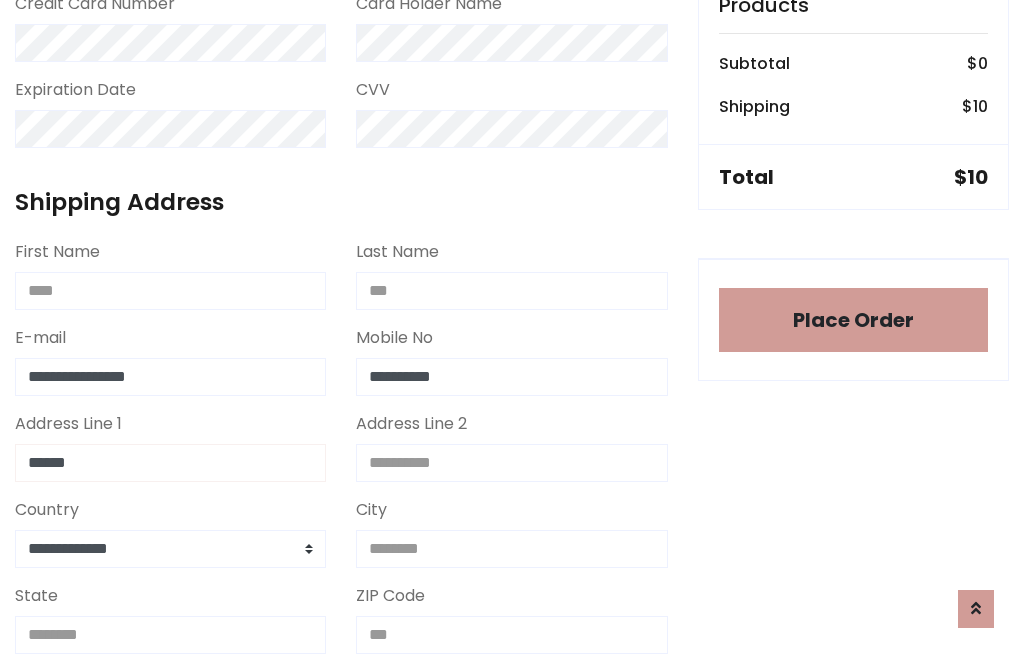 type on "******" 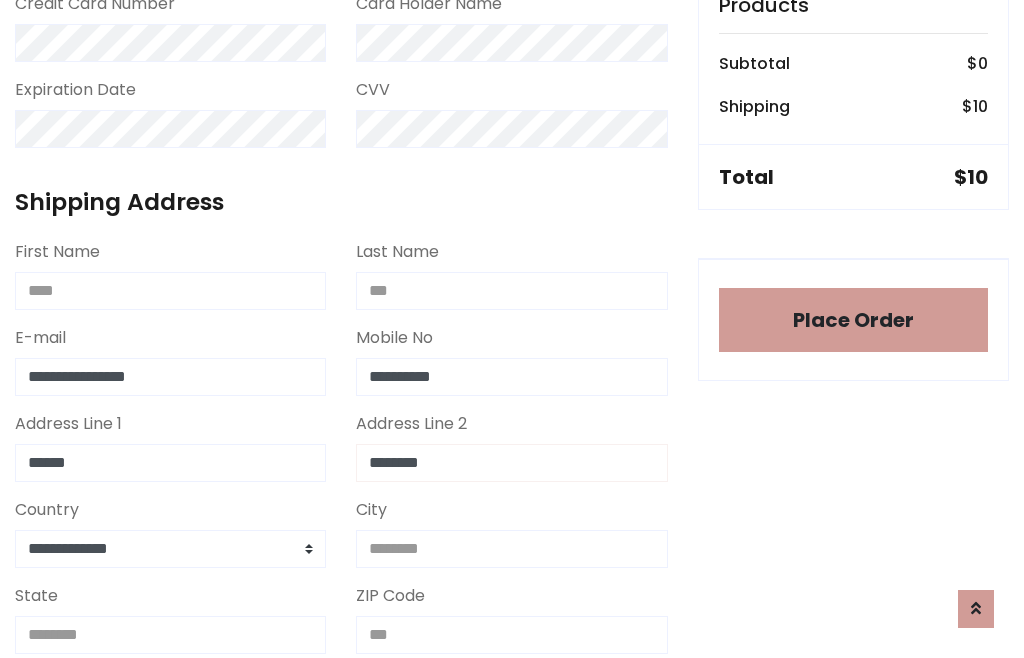 type on "********" 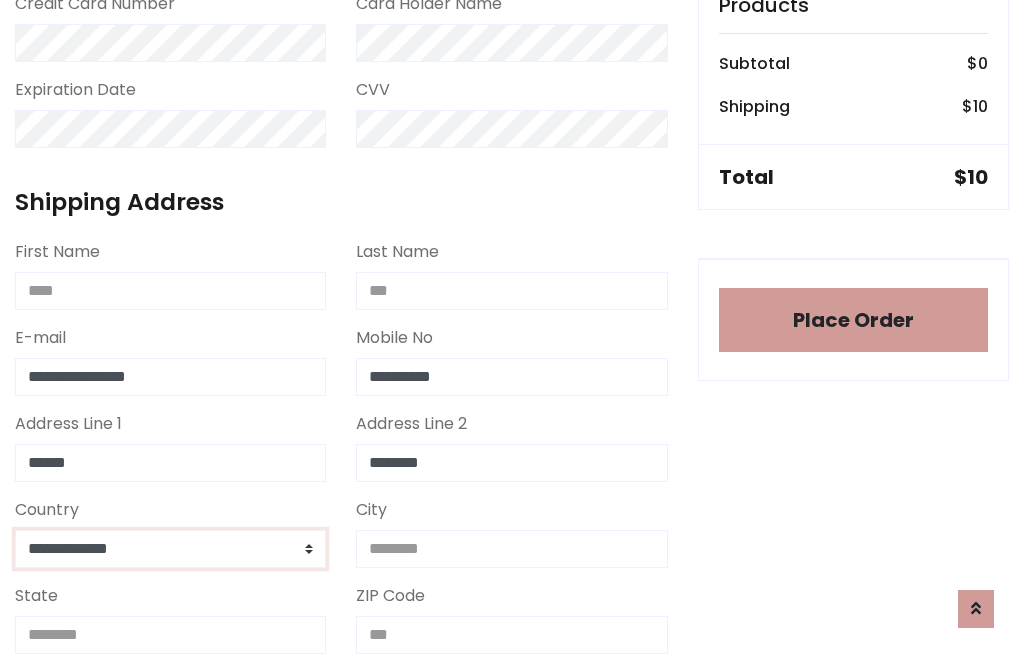 select on "*******" 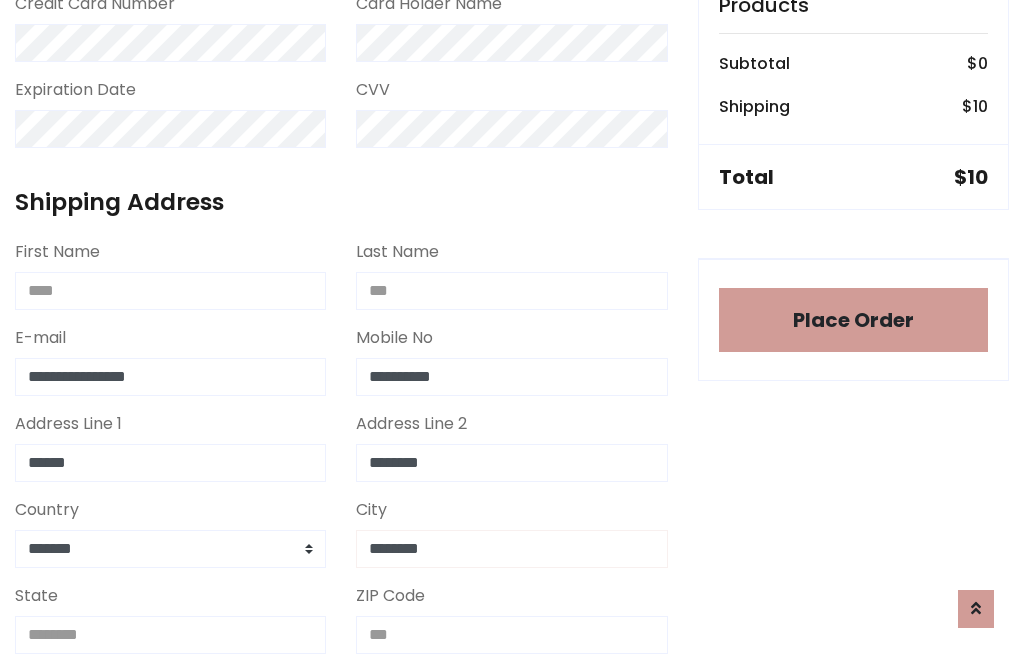 type on "********" 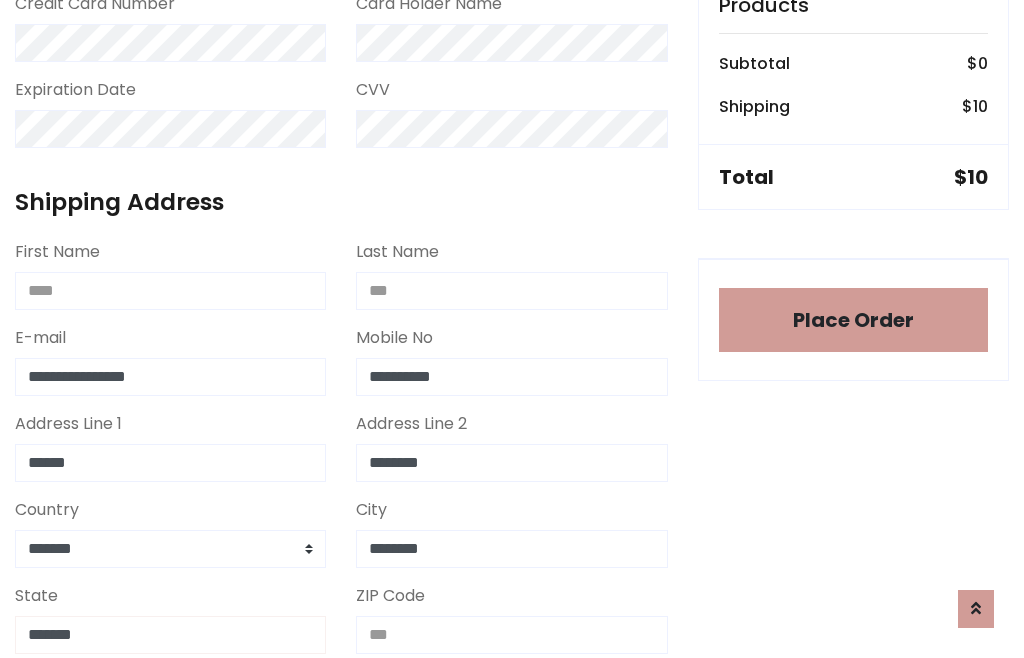 type on "*******" 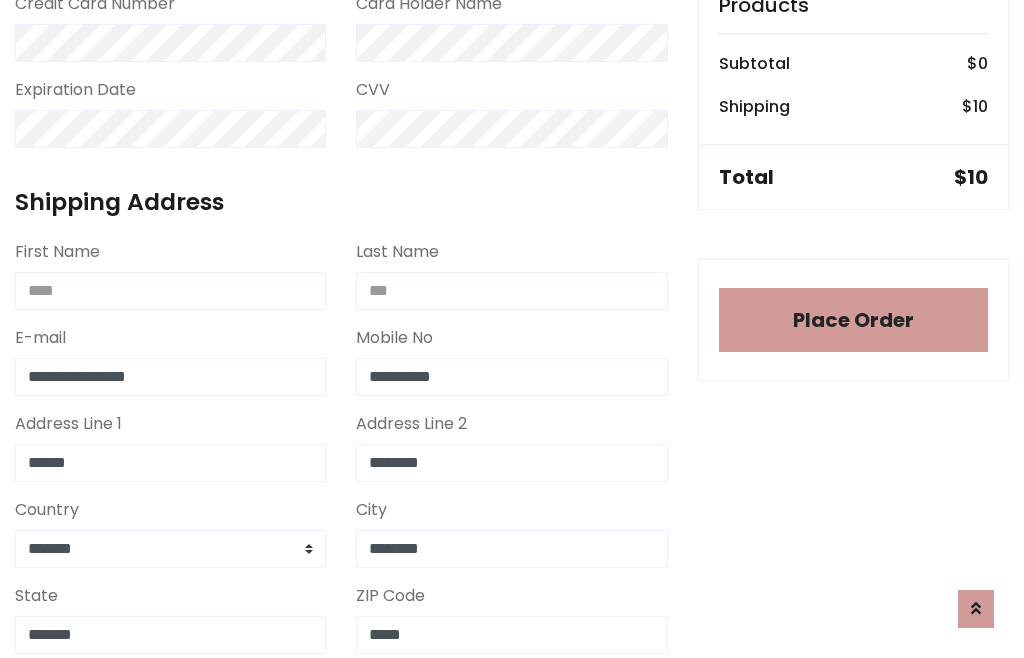 scroll, scrollTop: 403, scrollLeft: 0, axis: vertical 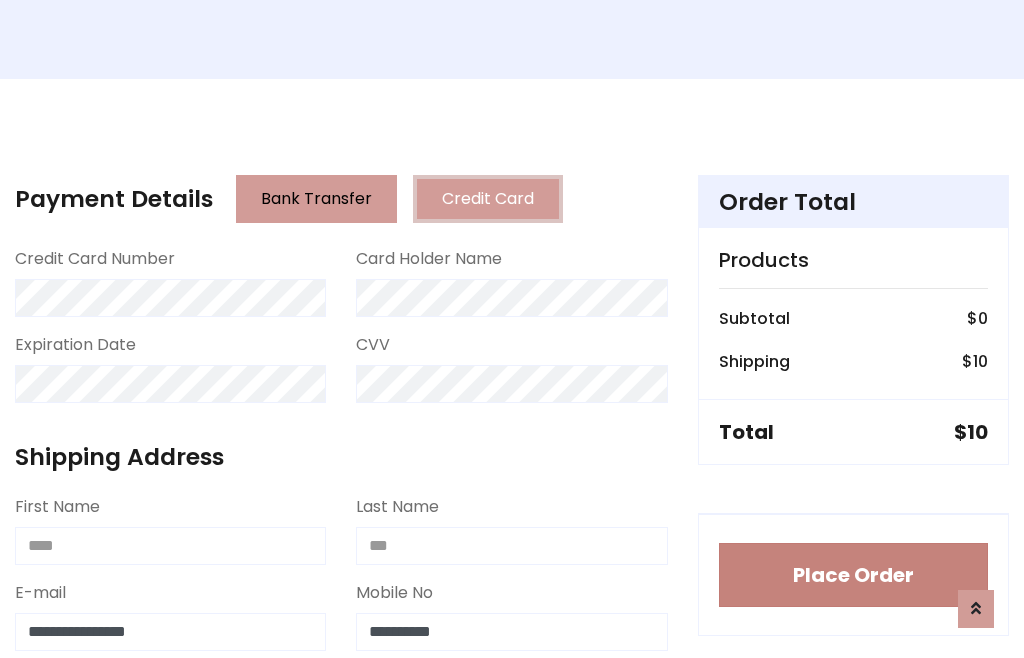 type on "*****" 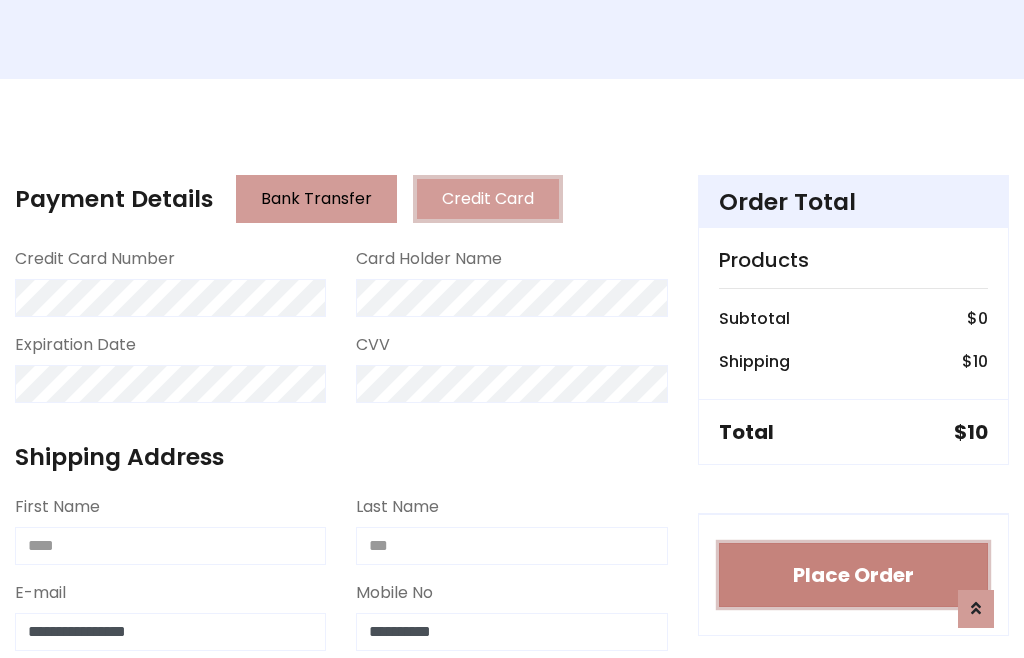 click on "Place Order" at bounding box center (853, 575) 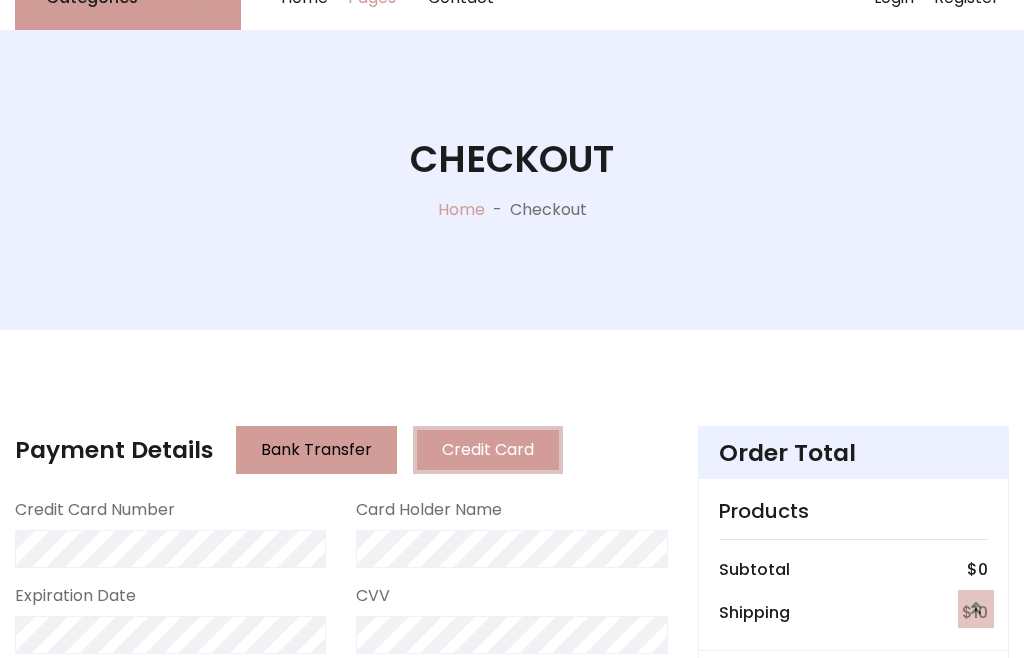 scroll, scrollTop: 0, scrollLeft: 0, axis: both 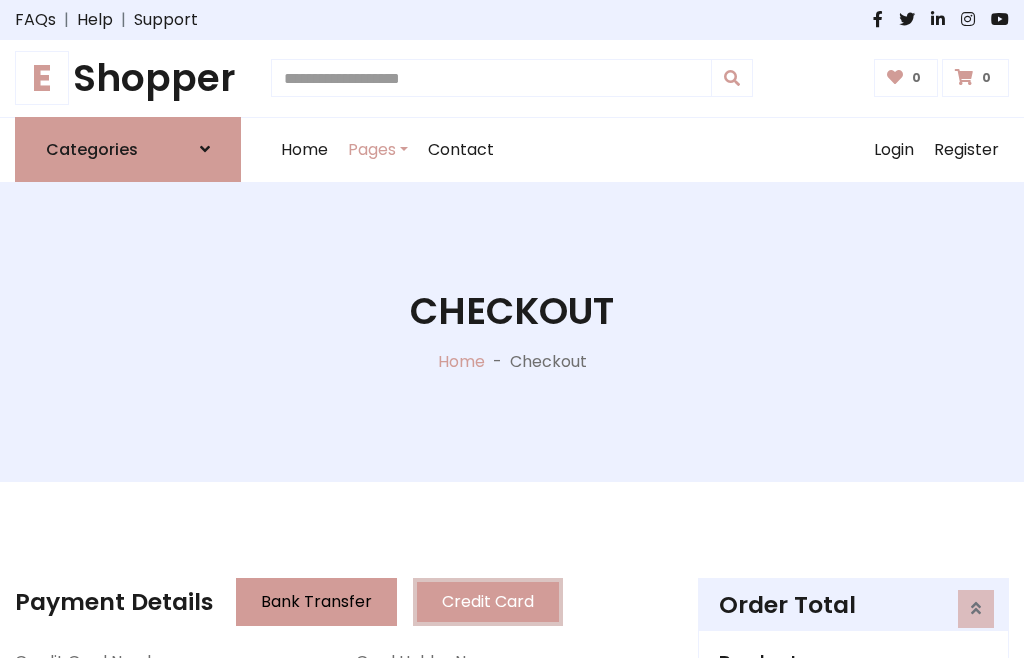 click on "E Shopper" at bounding box center [128, 78] 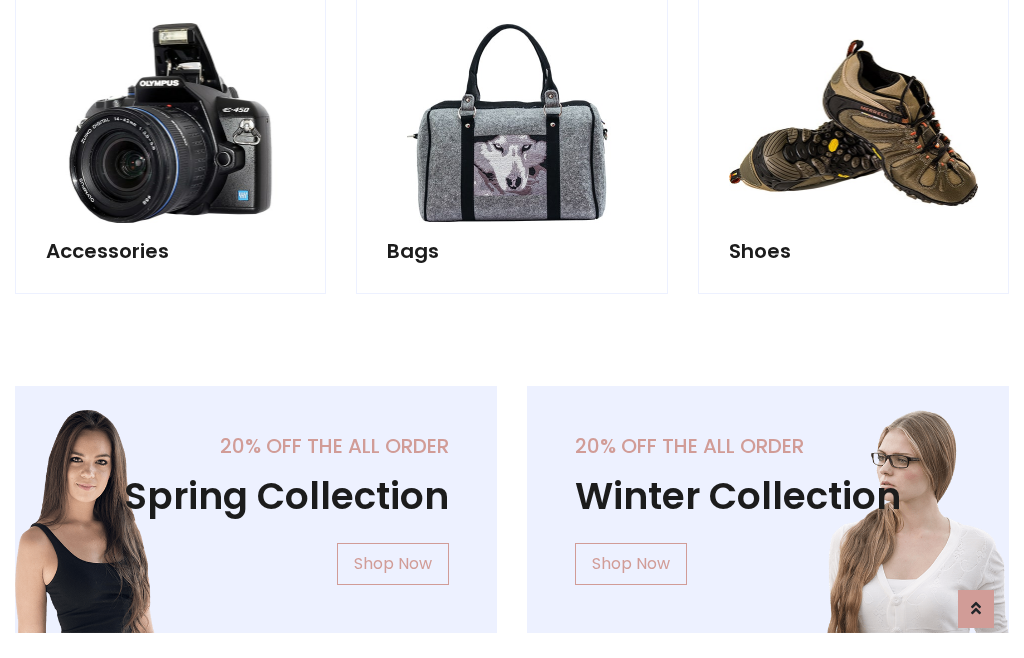scroll, scrollTop: 770, scrollLeft: 0, axis: vertical 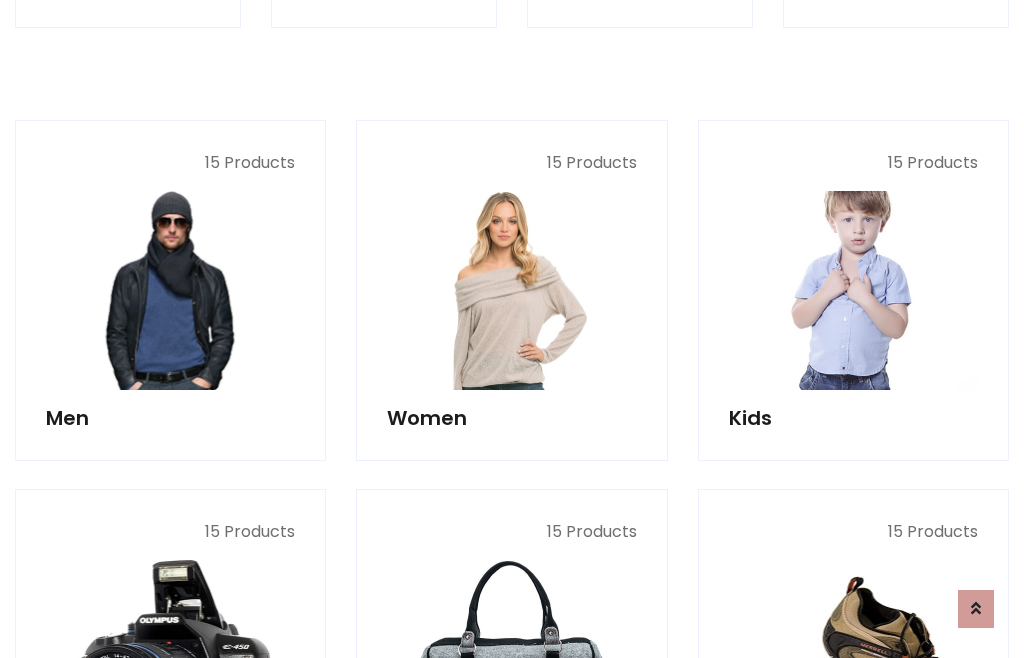 click at bounding box center [853, 290] 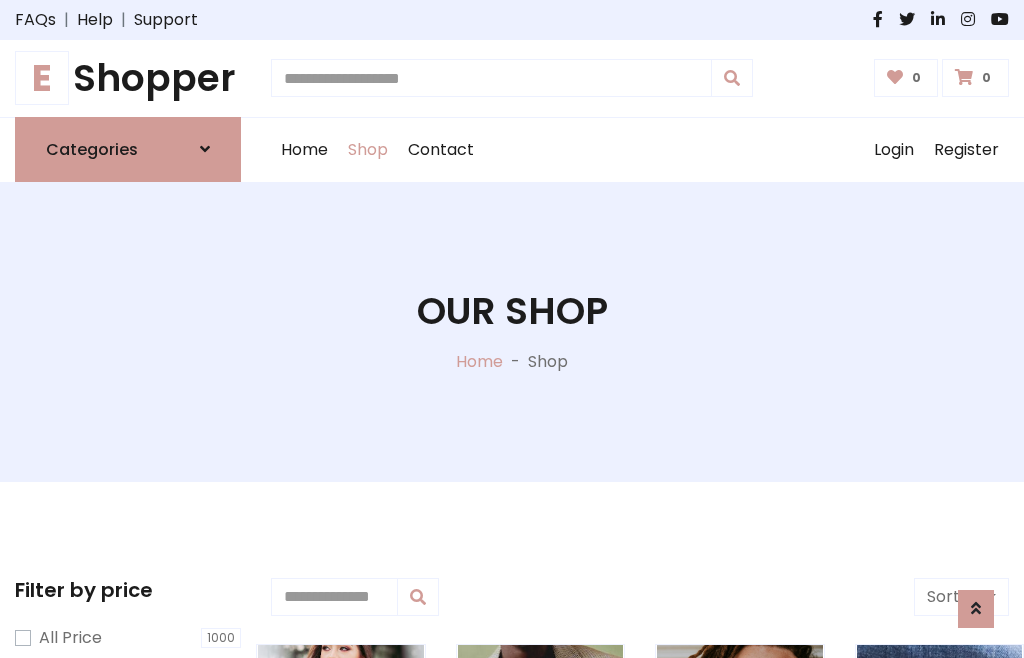 scroll, scrollTop: 549, scrollLeft: 0, axis: vertical 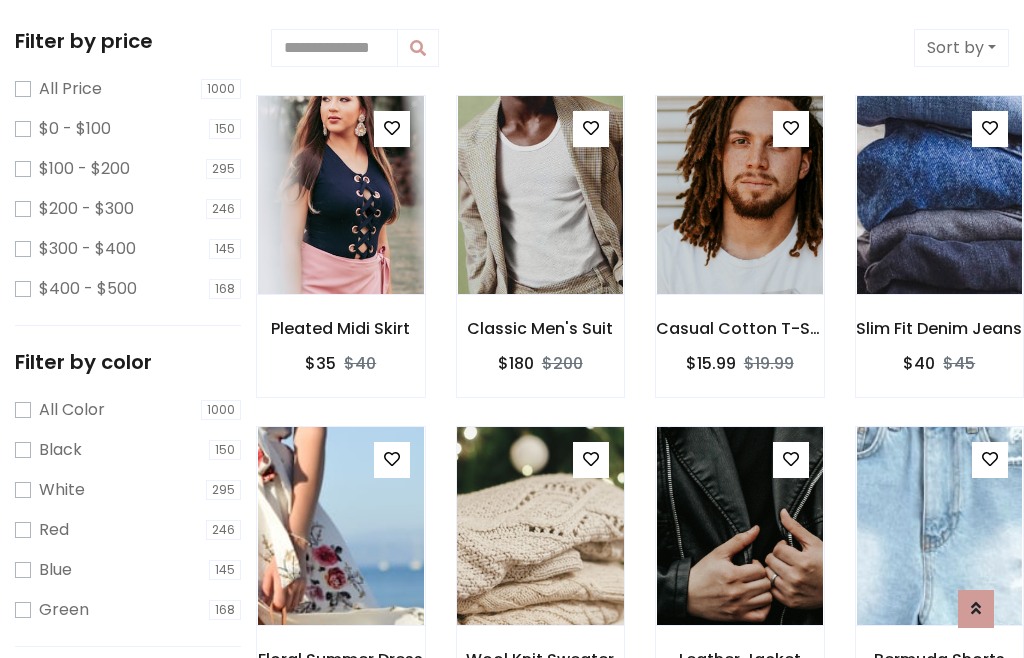 click at bounding box center [591, 459] 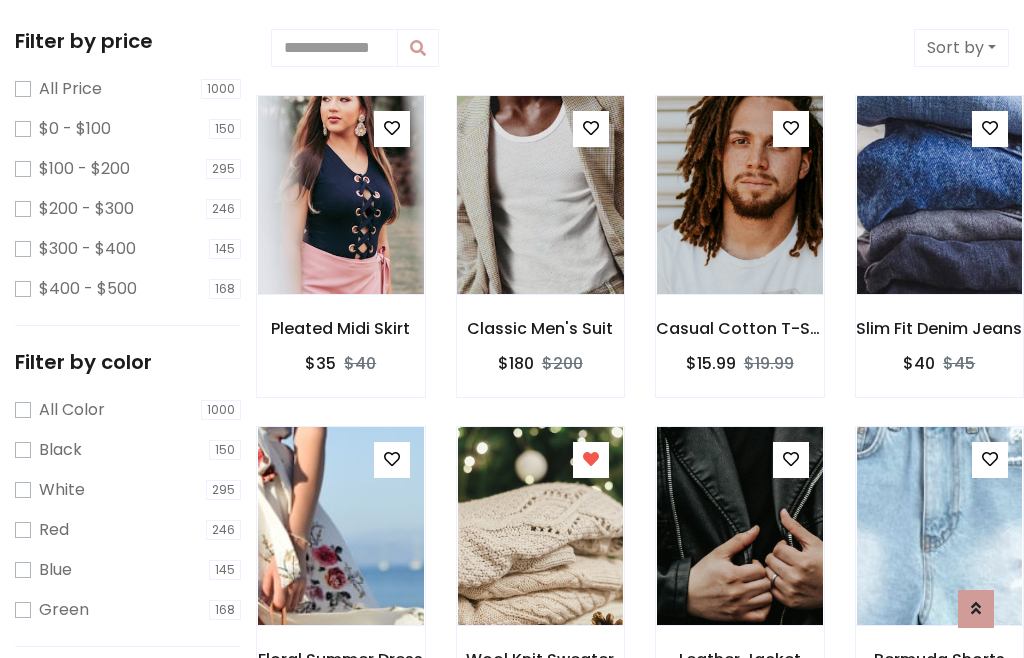 click at bounding box center [540, 195] 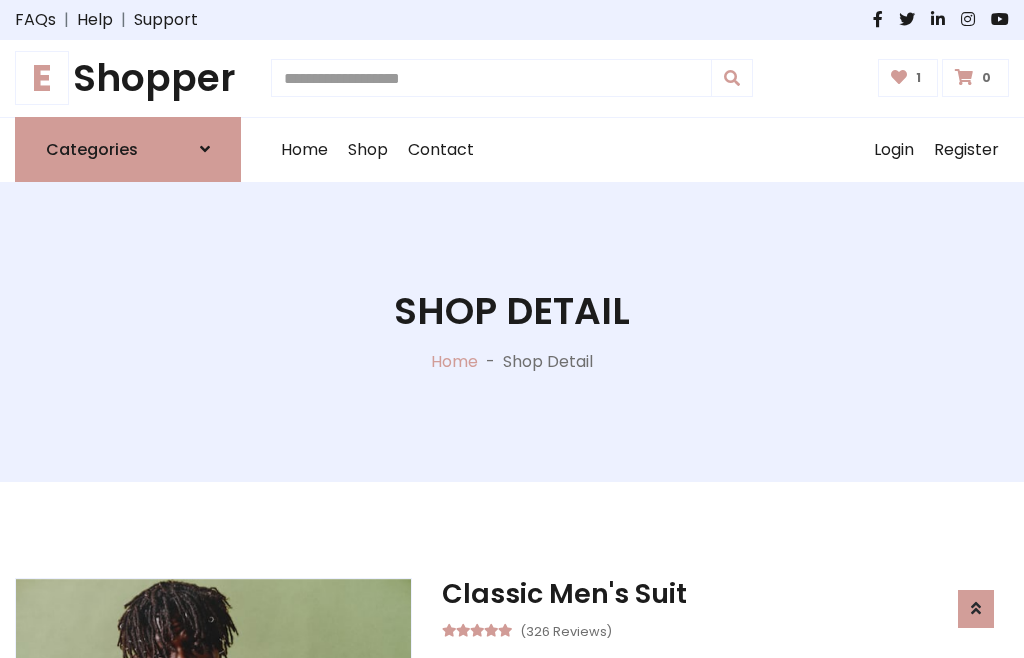 scroll, scrollTop: 262, scrollLeft: 0, axis: vertical 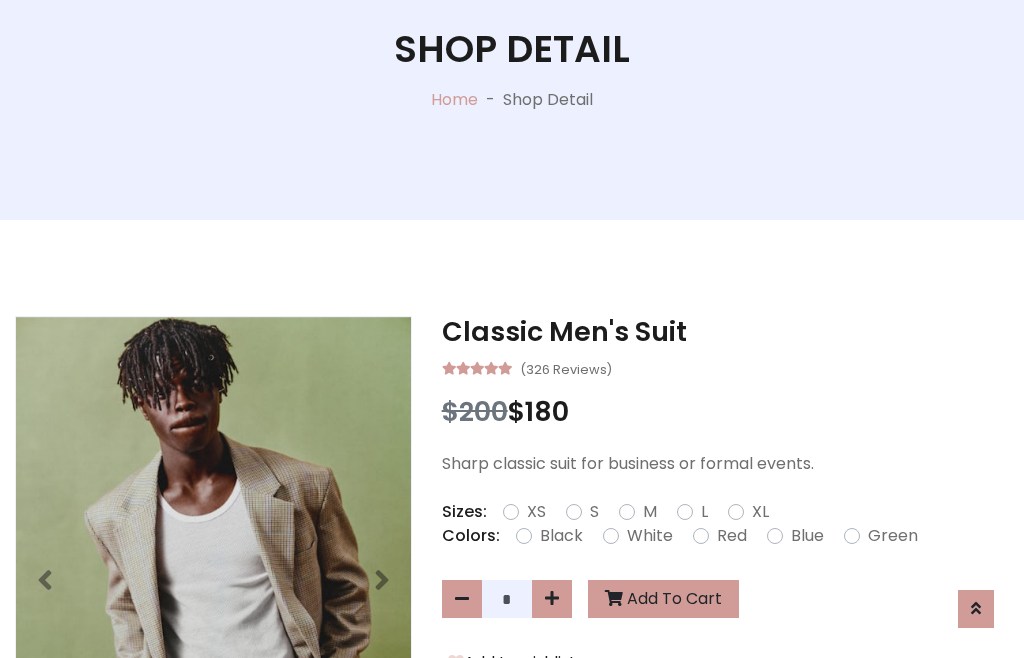 click on "XL" at bounding box center (760, 512) 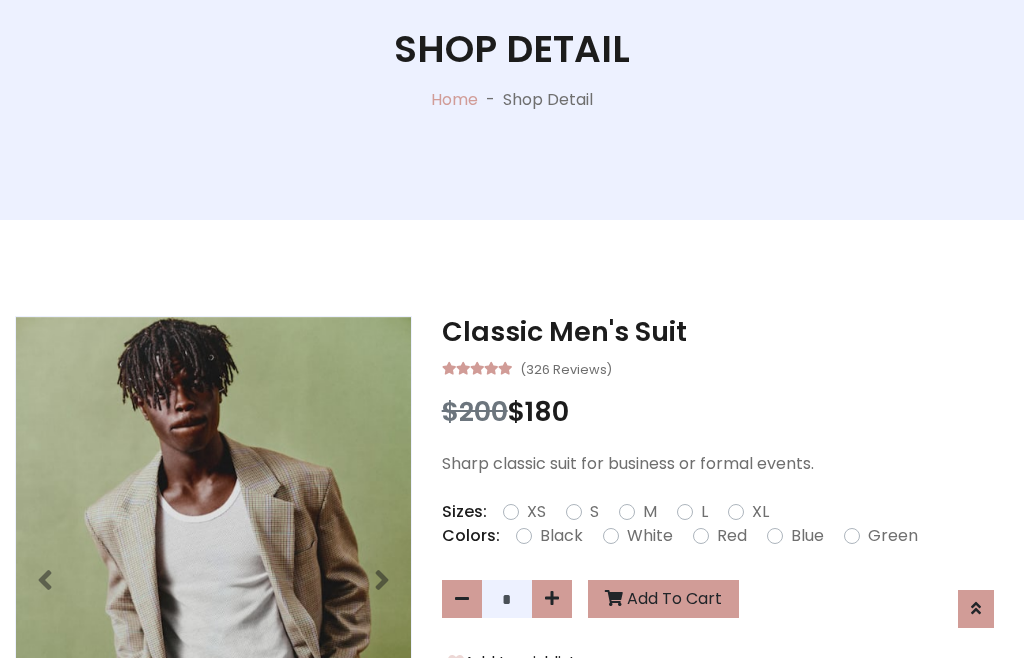 click on "Black" at bounding box center [561, 536] 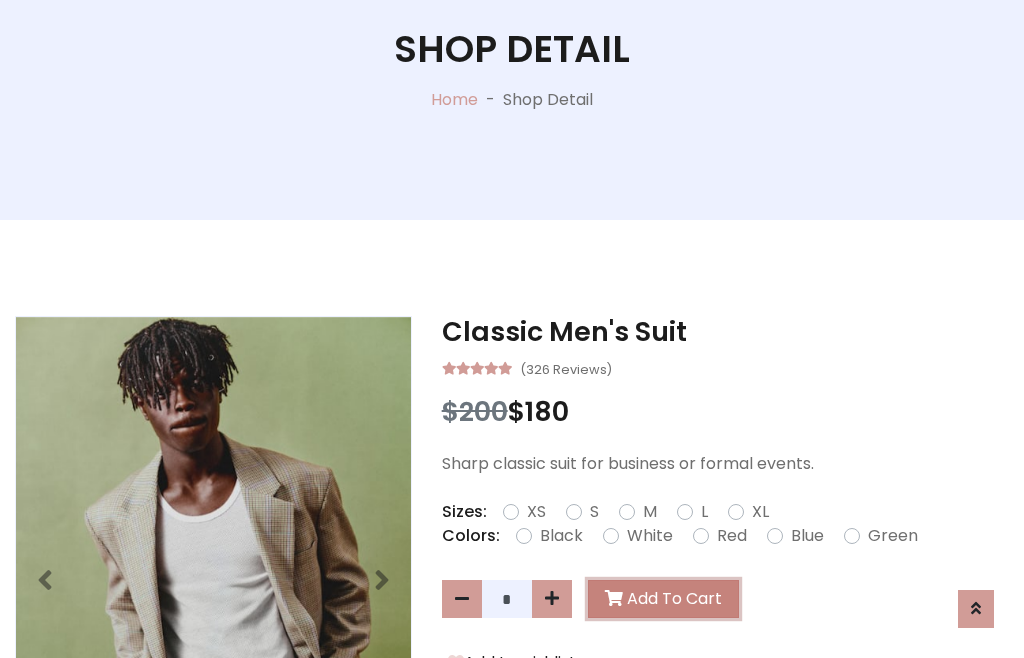 click on "Add To Cart" at bounding box center (663, 599) 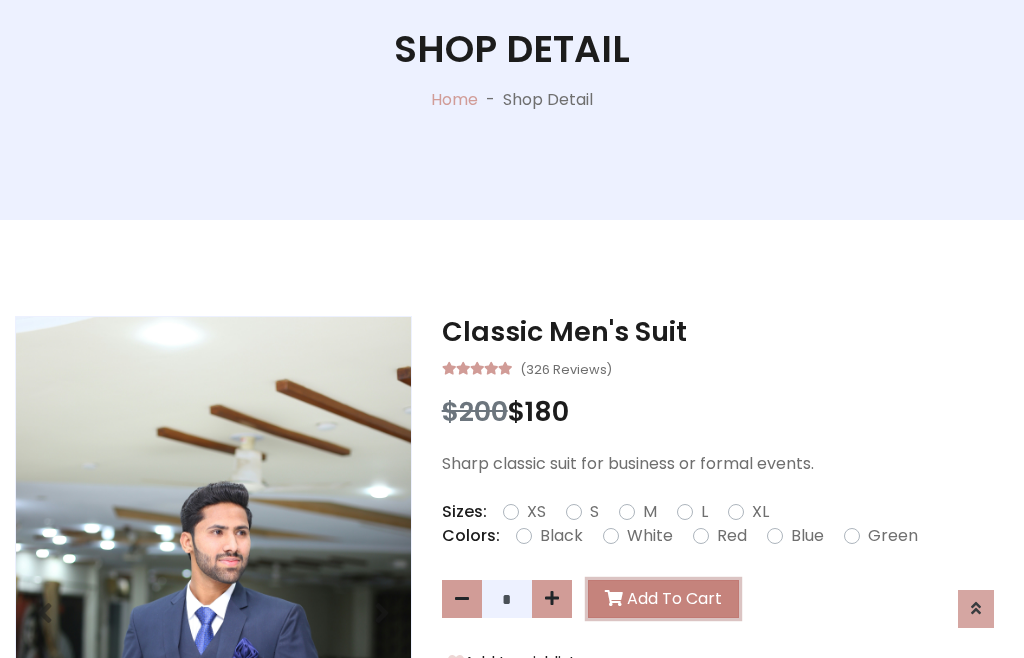 scroll, scrollTop: 0, scrollLeft: 0, axis: both 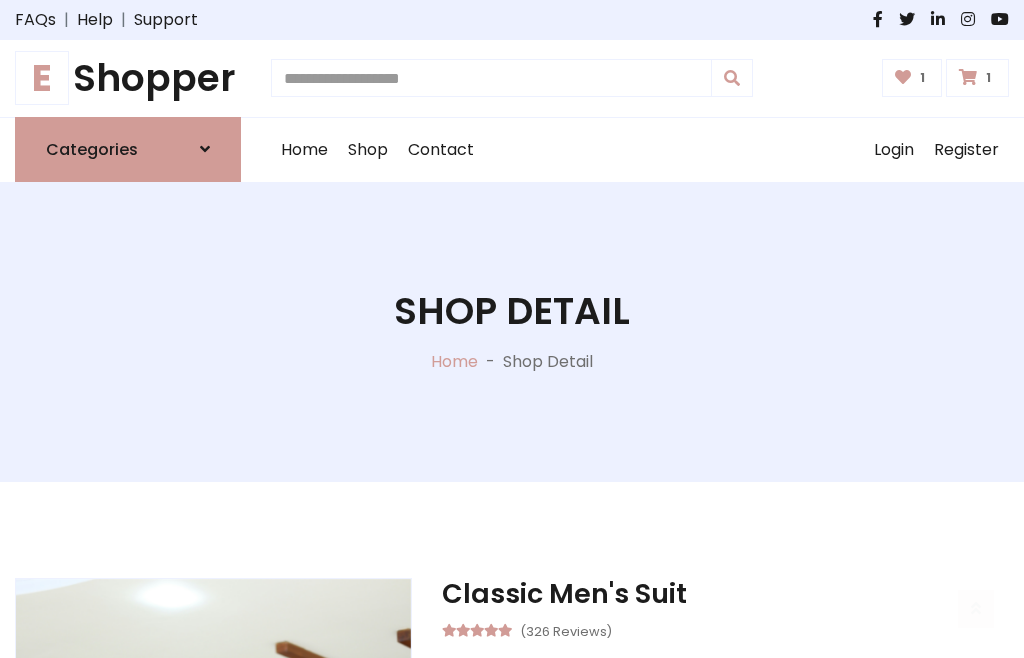 click at bounding box center [968, 77] 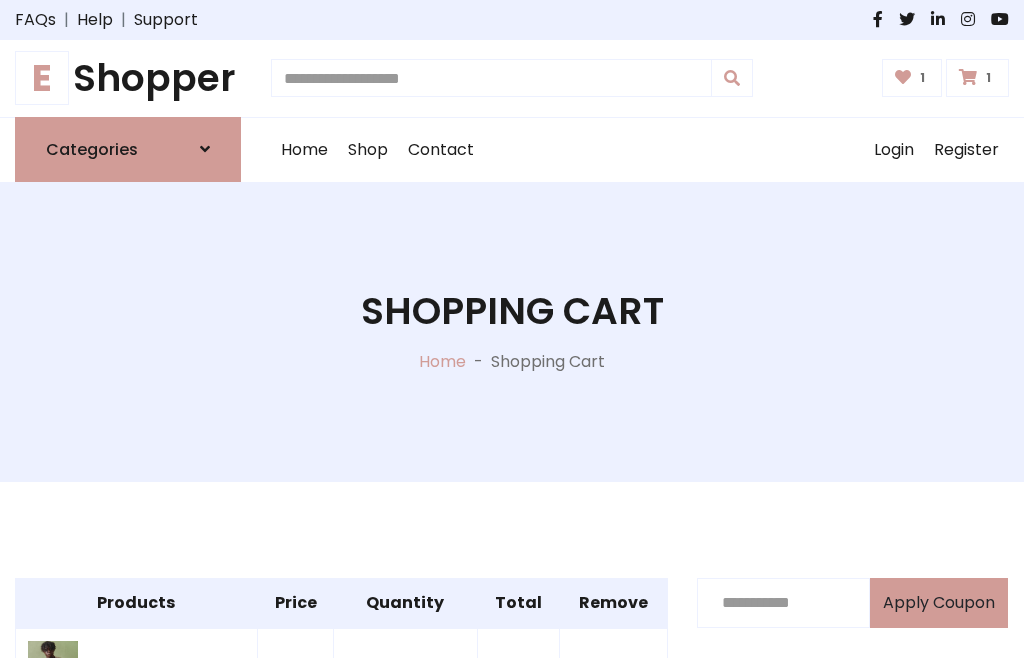 scroll, scrollTop: 570, scrollLeft: 0, axis: vertical 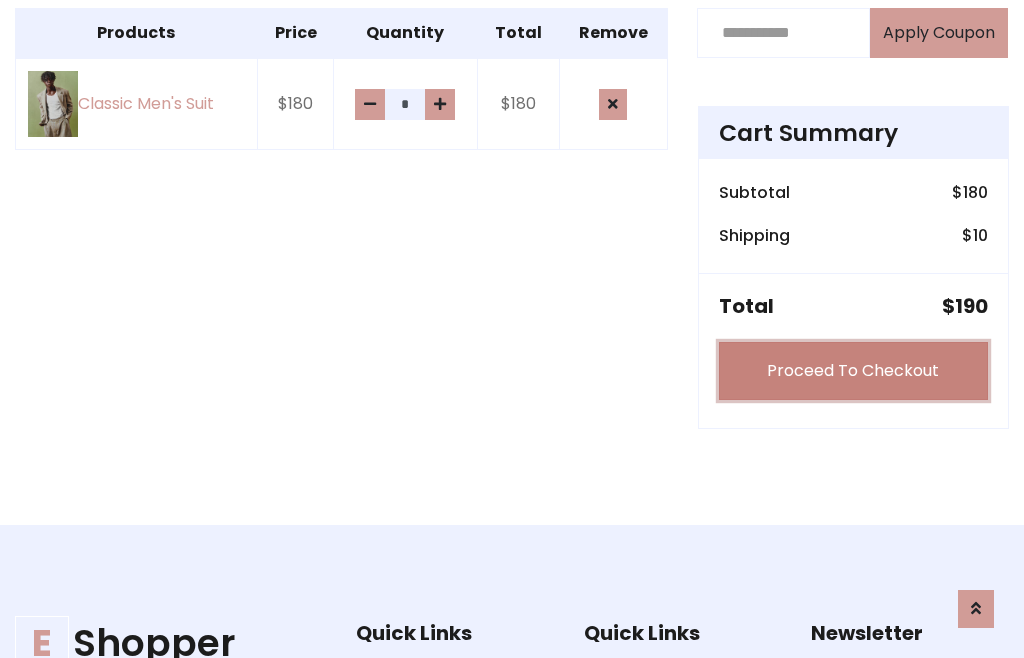 click on "Proceed To Checkout" at bounding box center [853, 371] 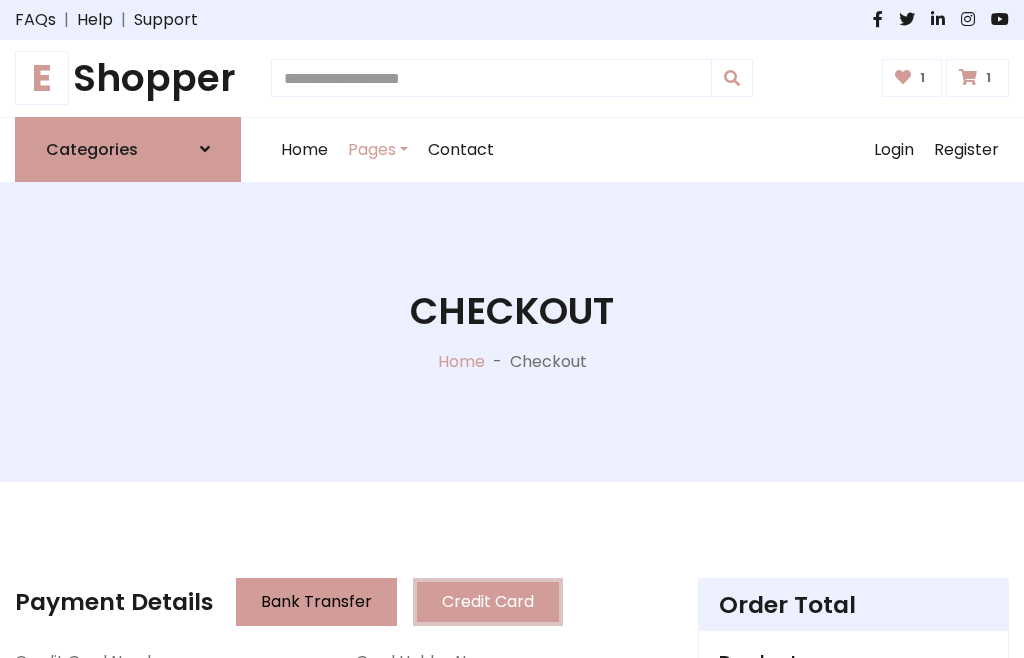 scroll, scrollTop: 201, scrollLeft: 0, axis: vertical 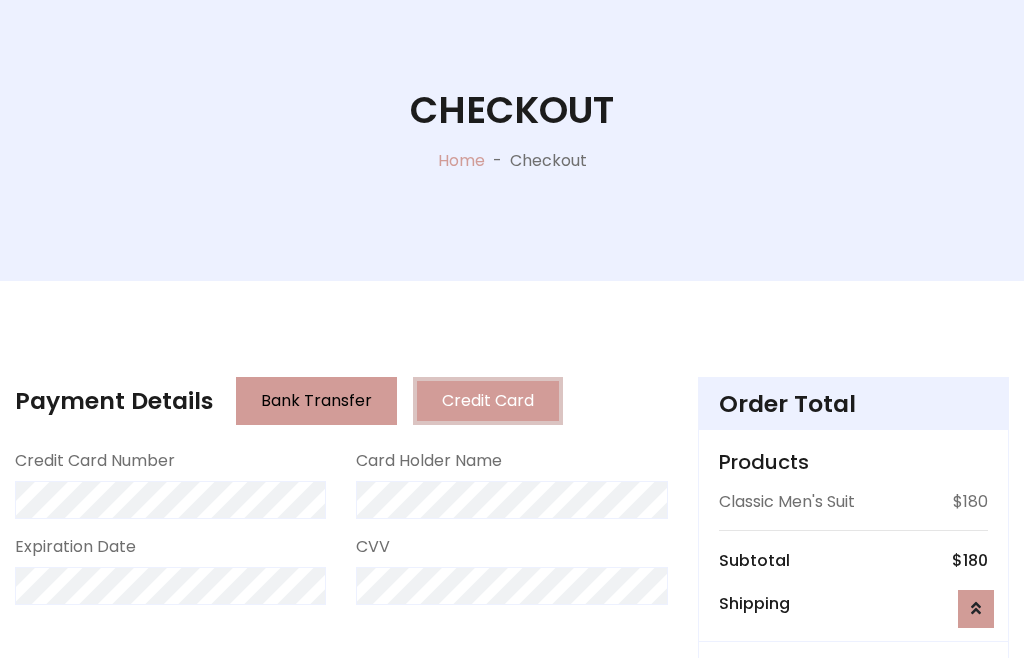 click on "Go to shipping" at bounding box center (853, 817) 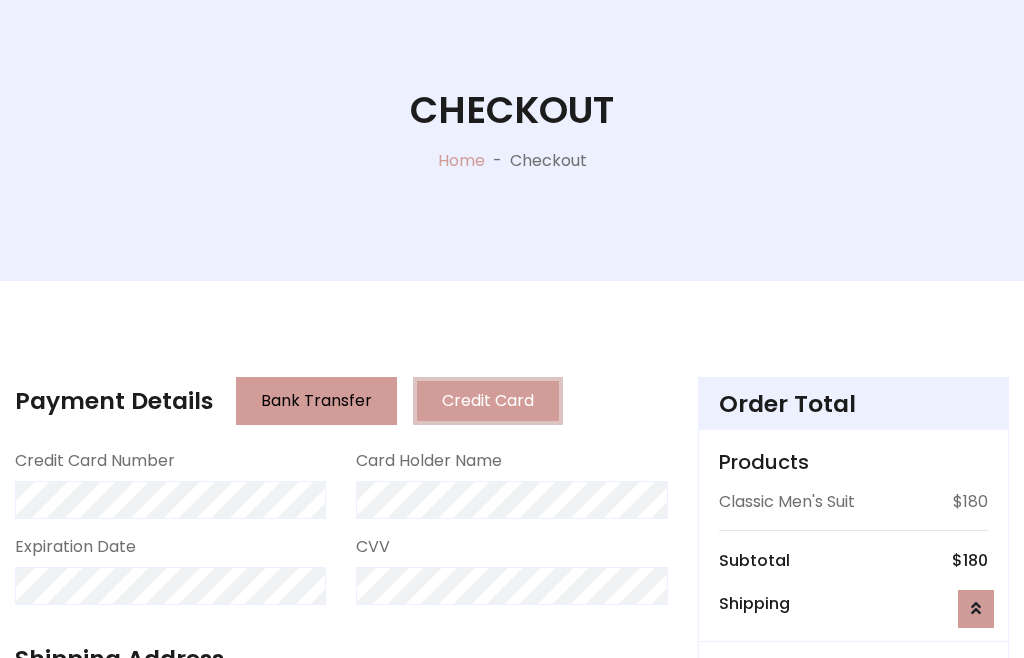 scroll, scrollTop: 392, scrollLeft: 0, axis: vertical 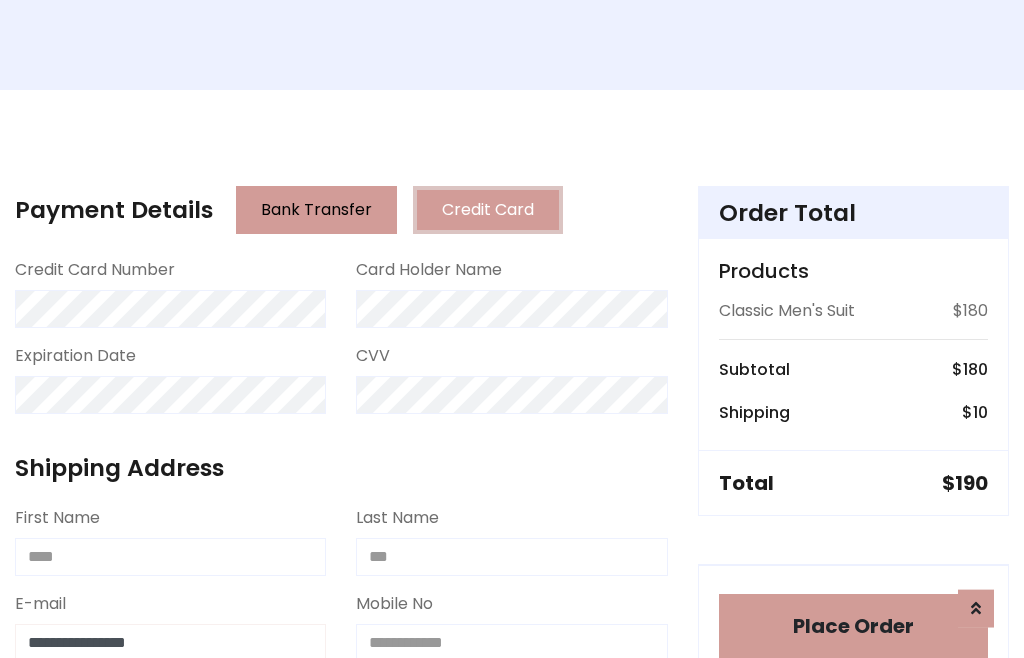 type on "**********" 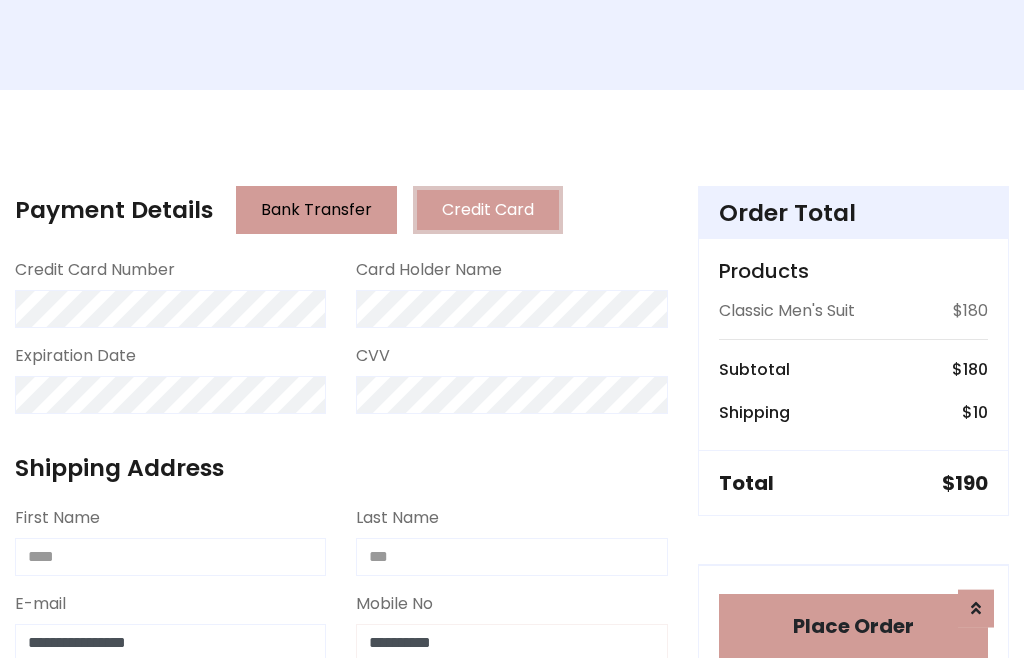 scroll, scrollTop: 573, scrollLeft: 0, axis: vertical 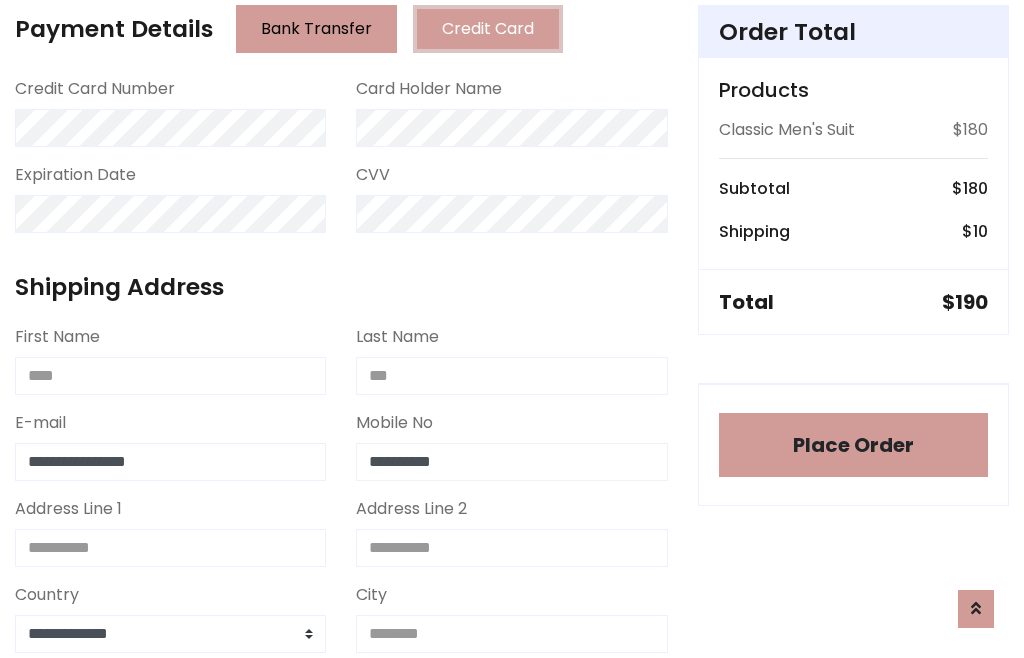 type on "**********" 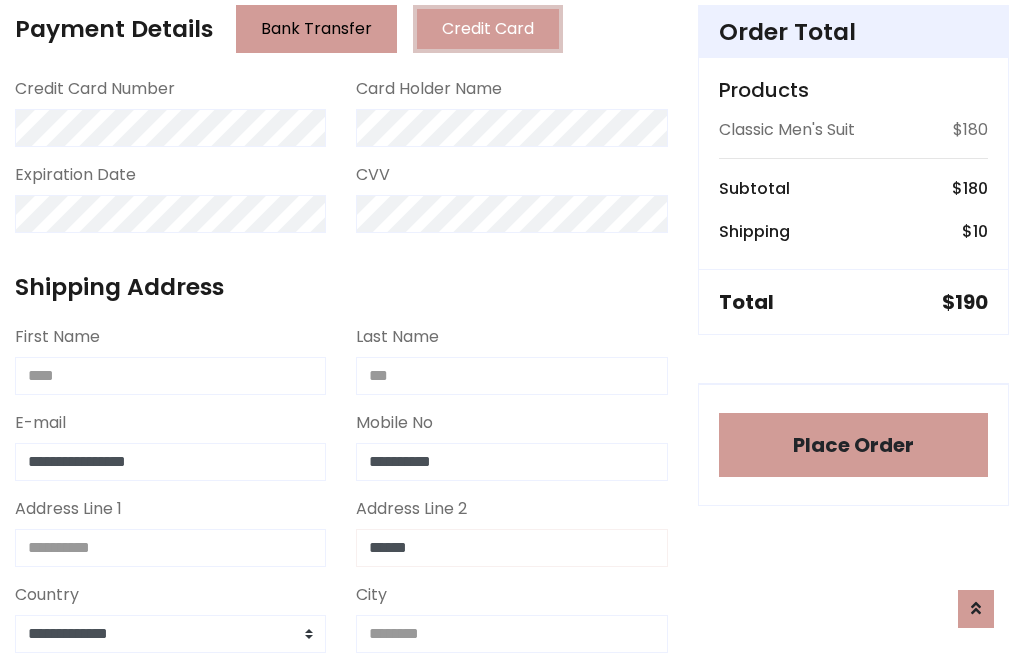 type on "******" 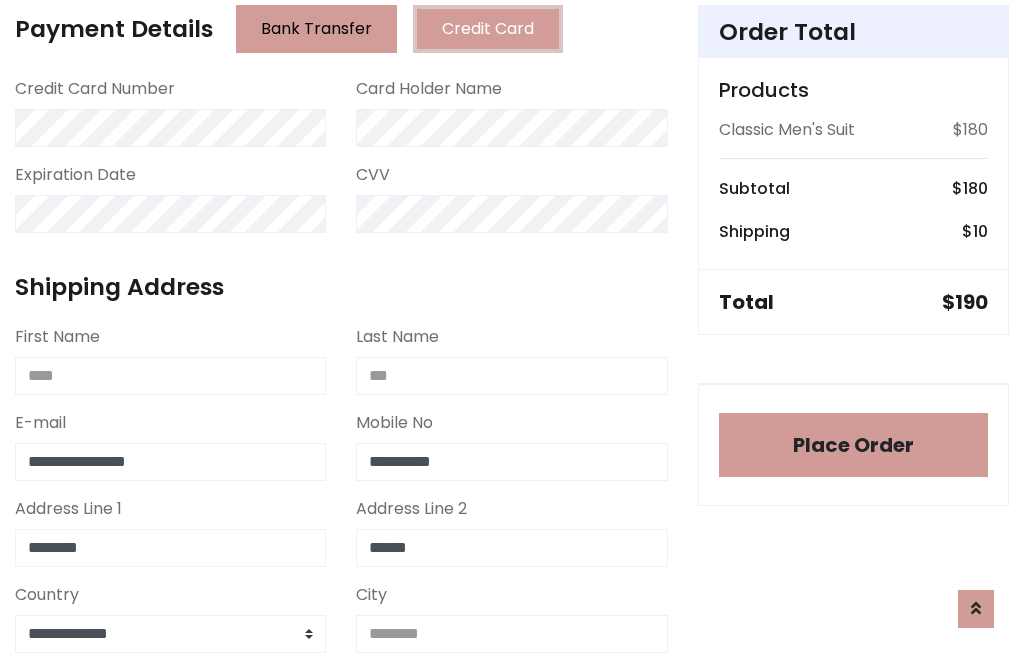 type on "********" 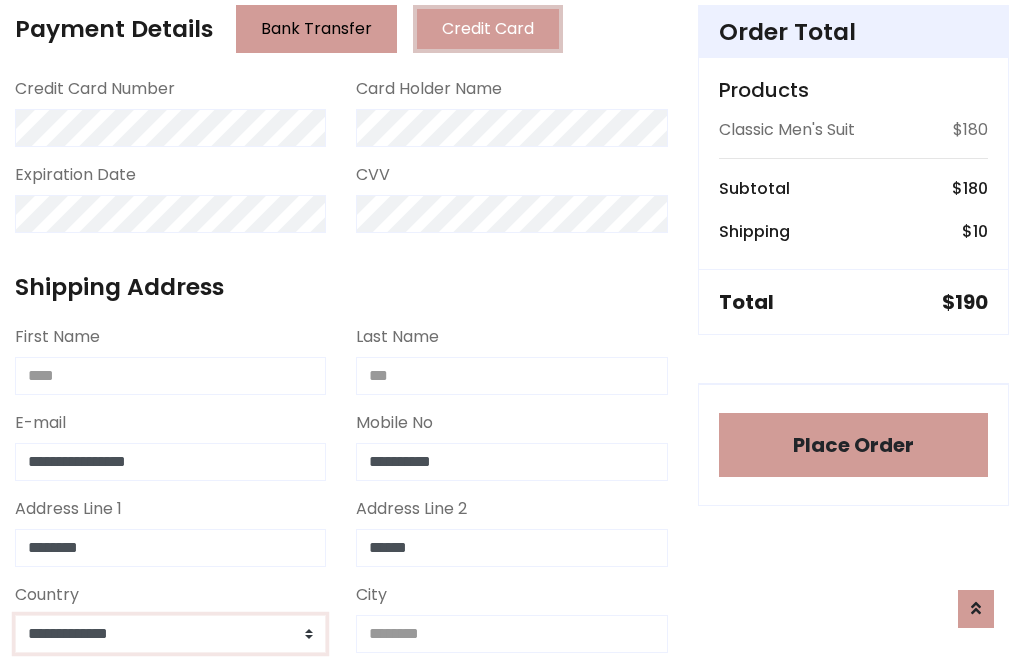 select on "*******" 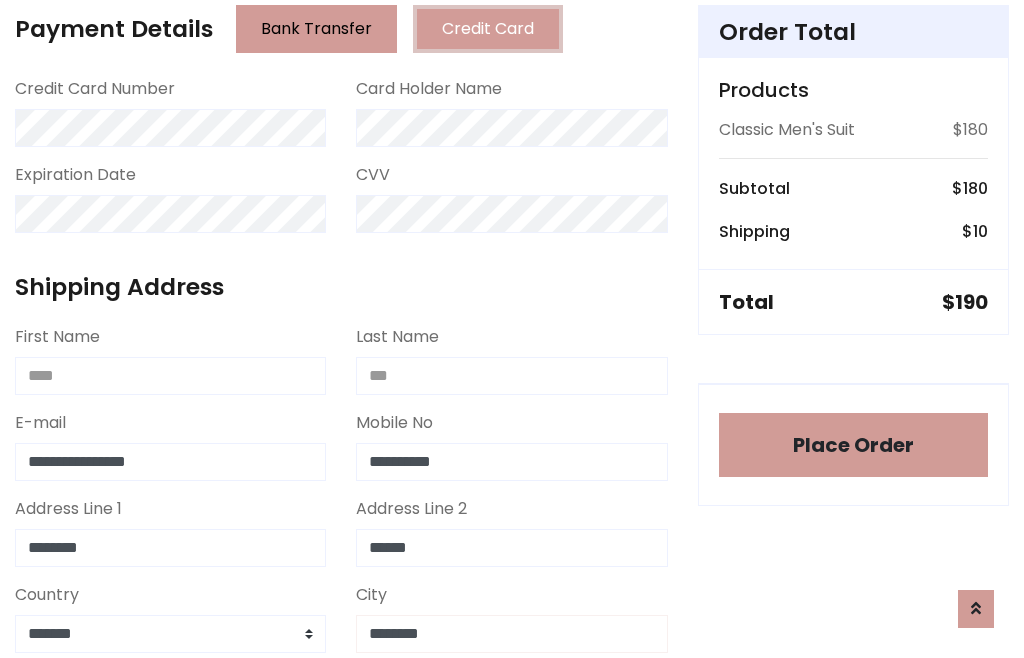 type on "********" 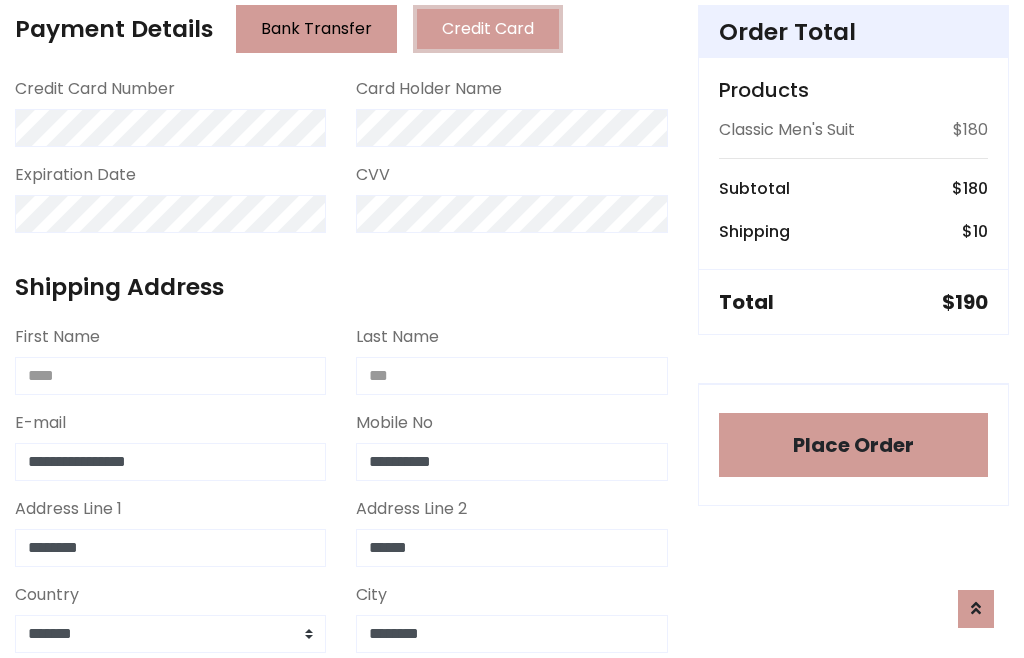scroll, scrollTop: 654, scrollLeft: 0, axis: vertical 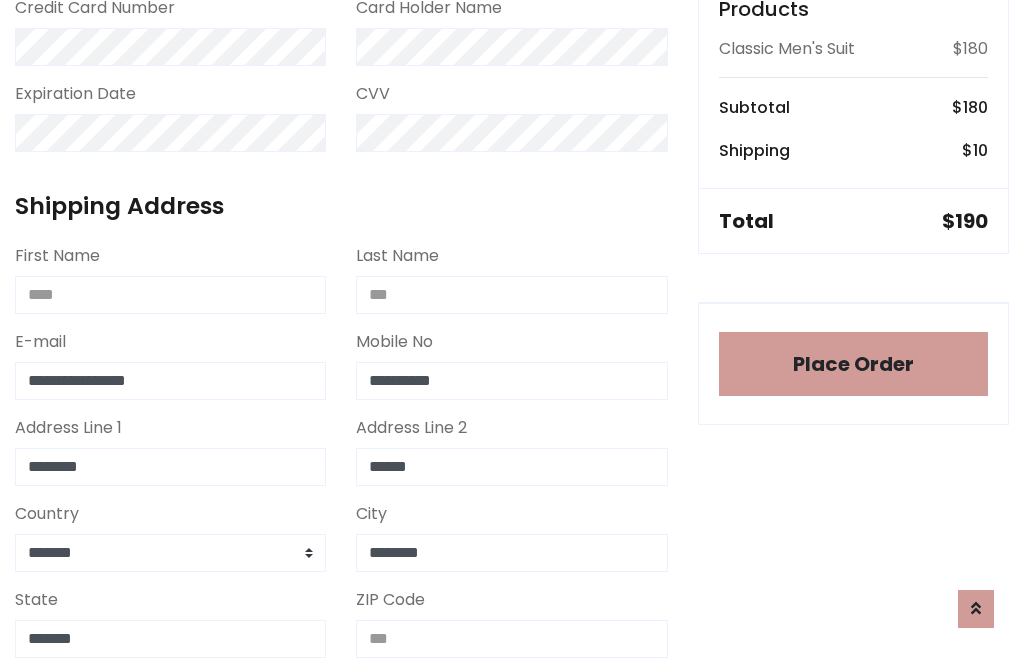 type on "*******" 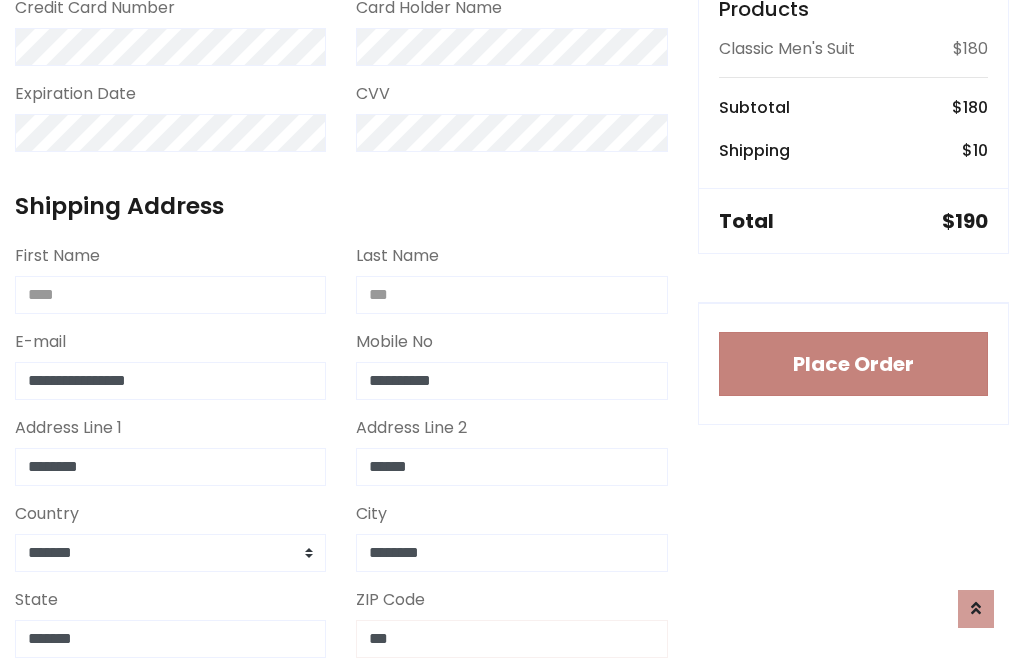 type on "***" 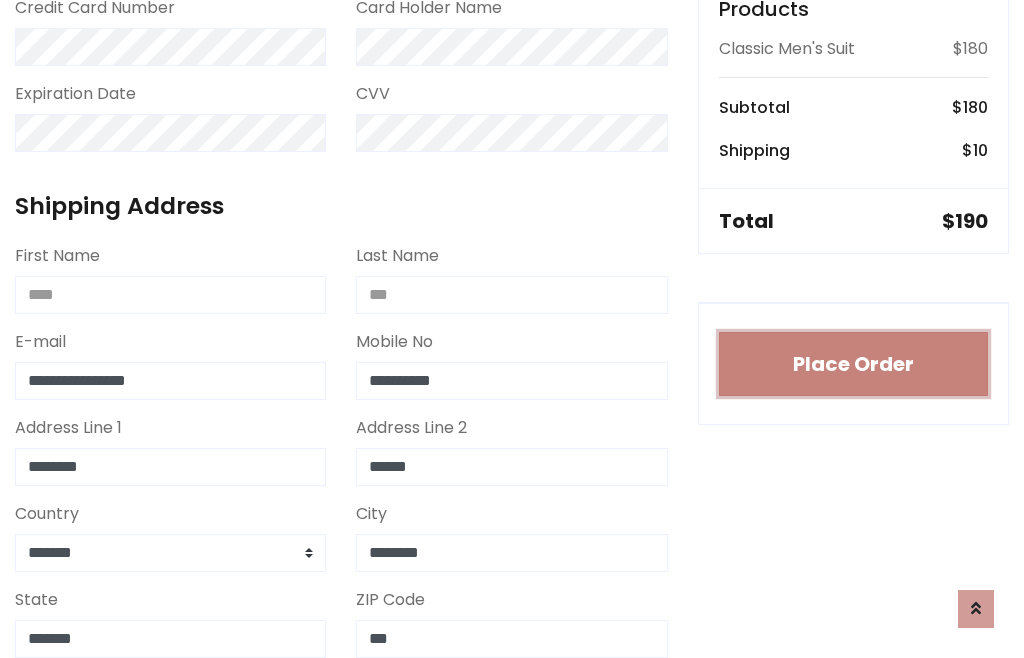 click on "Place Order" at bounding box center [853, 364] 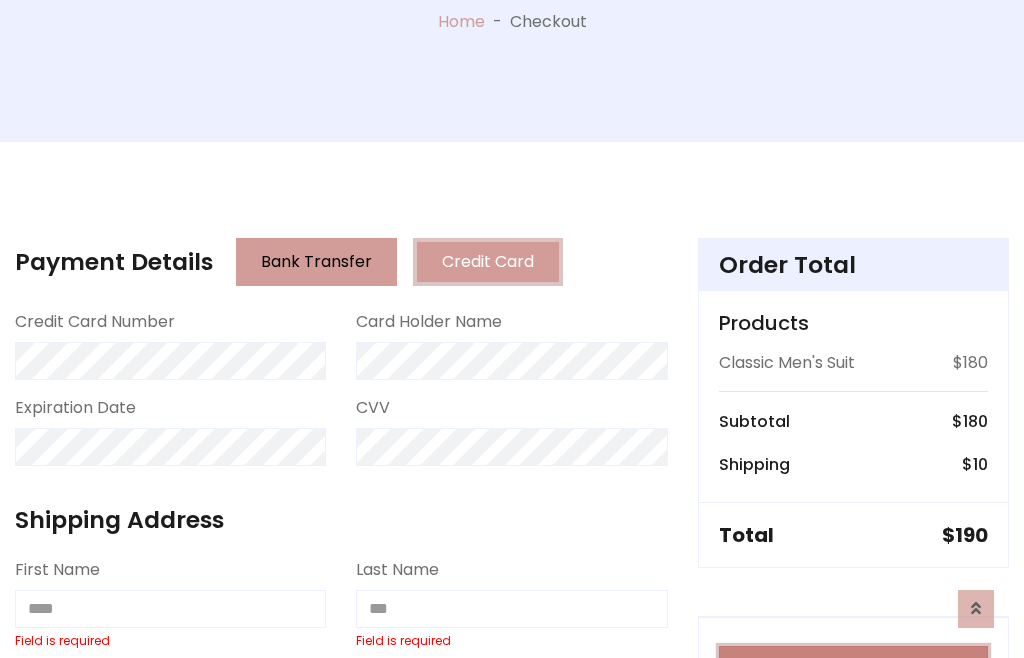 scroll, scrollTop: 0, scrollLeft: 0, axis: both 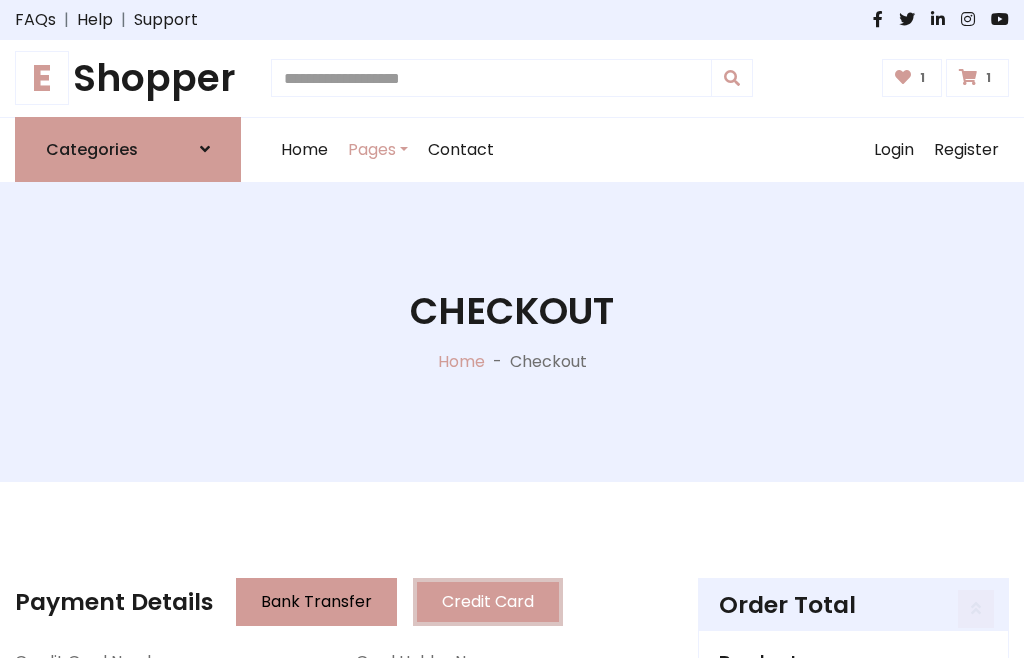 click on "E" at bounding box center [42, 78] 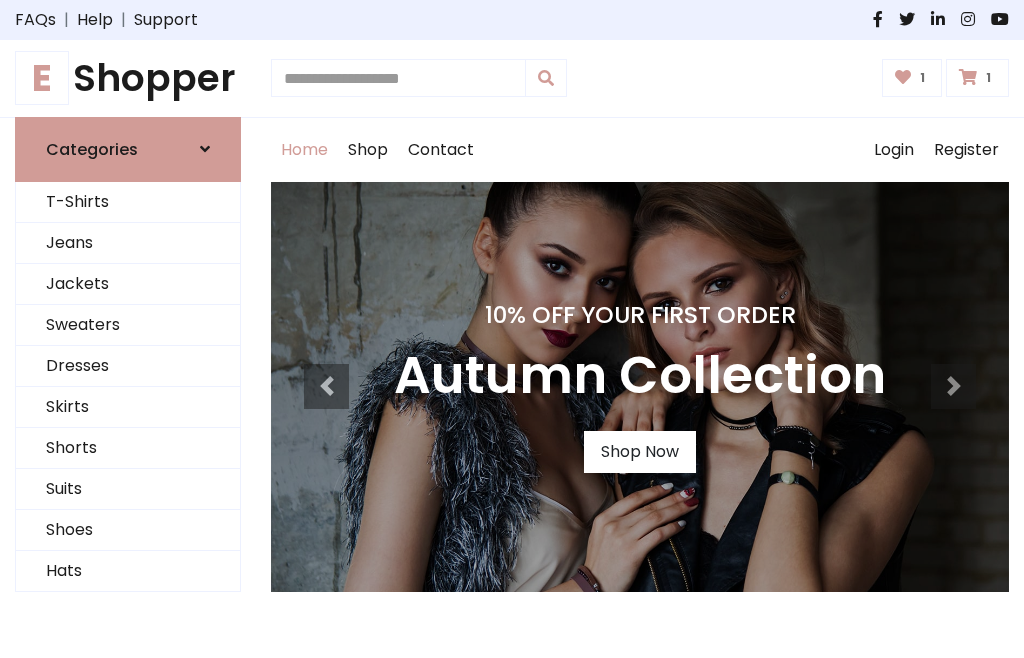 scroll, scrollTop: 0, scrollLeft: 0, axis: both 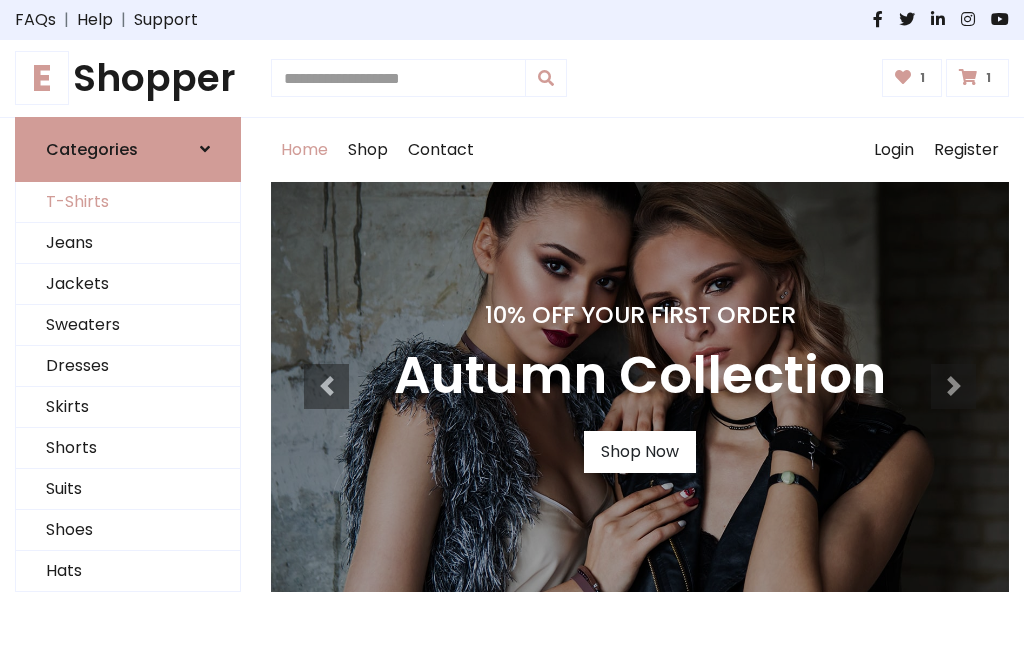 click on "T-Shirts" at bounding box center (128, 202) 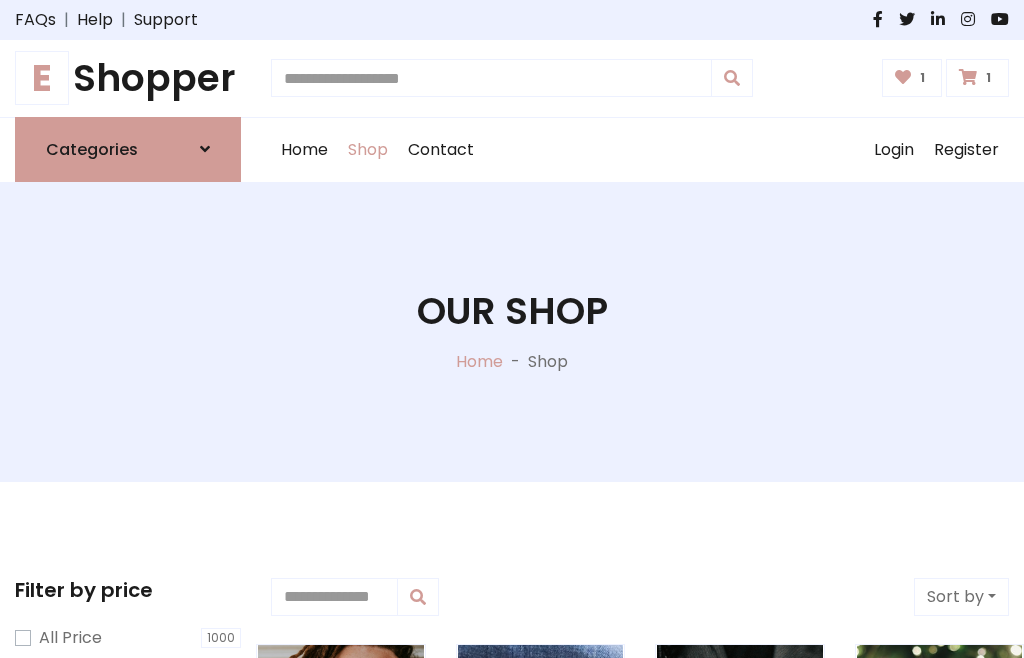 scroll, scrollTop: 0, scrollLeft: 0, axis: both 